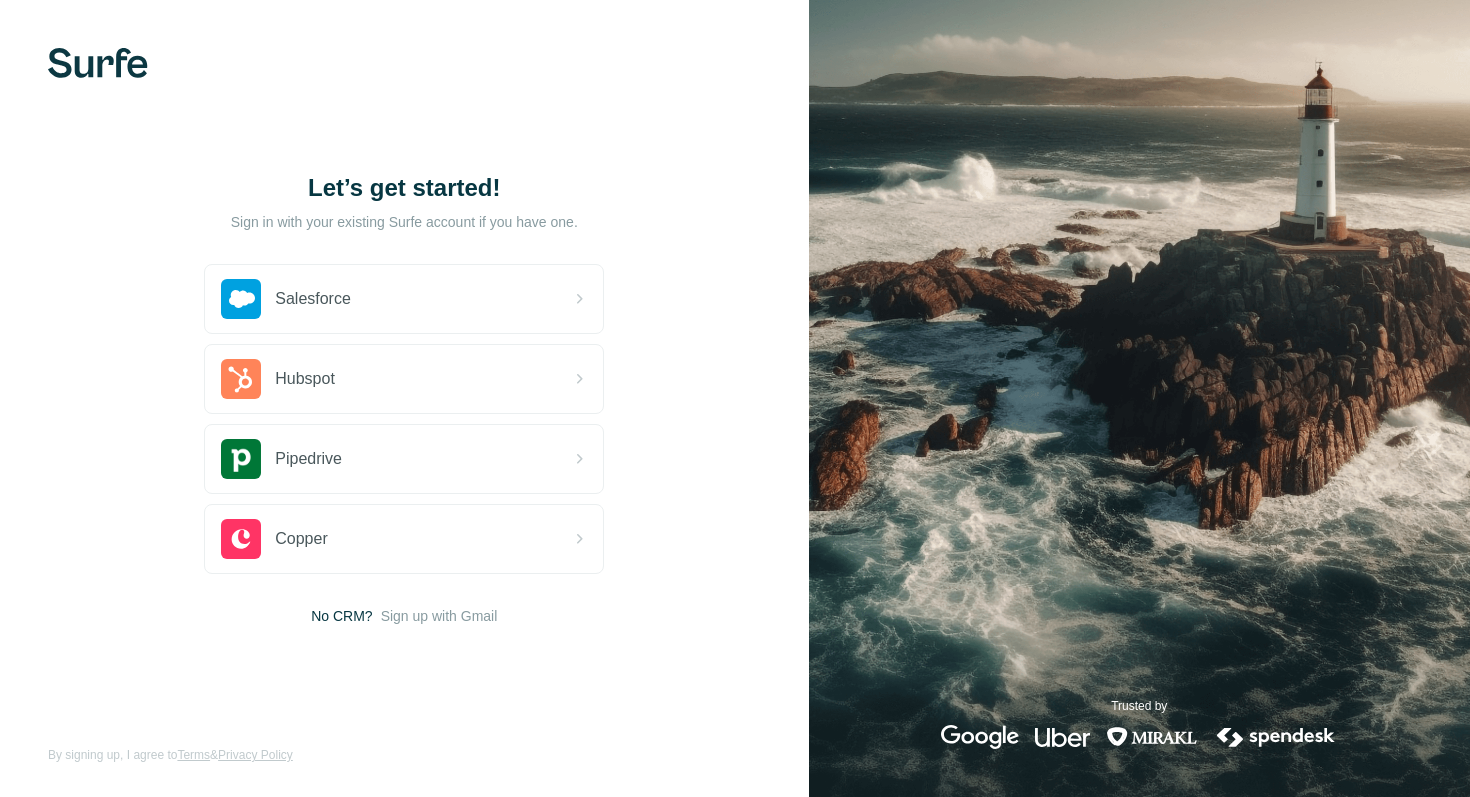 scroll, scrollTop: 0, scrollLeft: 0, axis: both 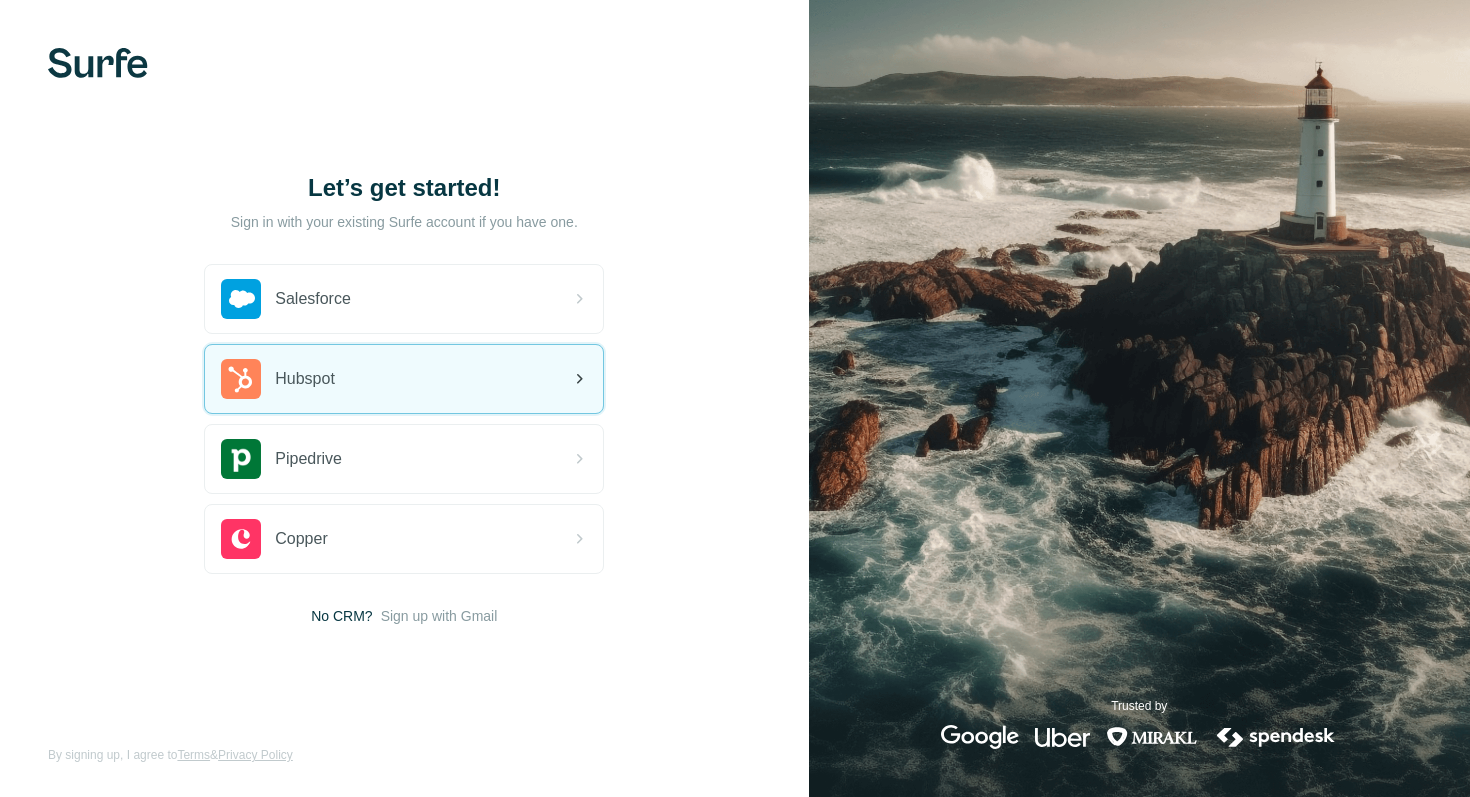 click on "Hubspot" at bounding box center [404, 379] 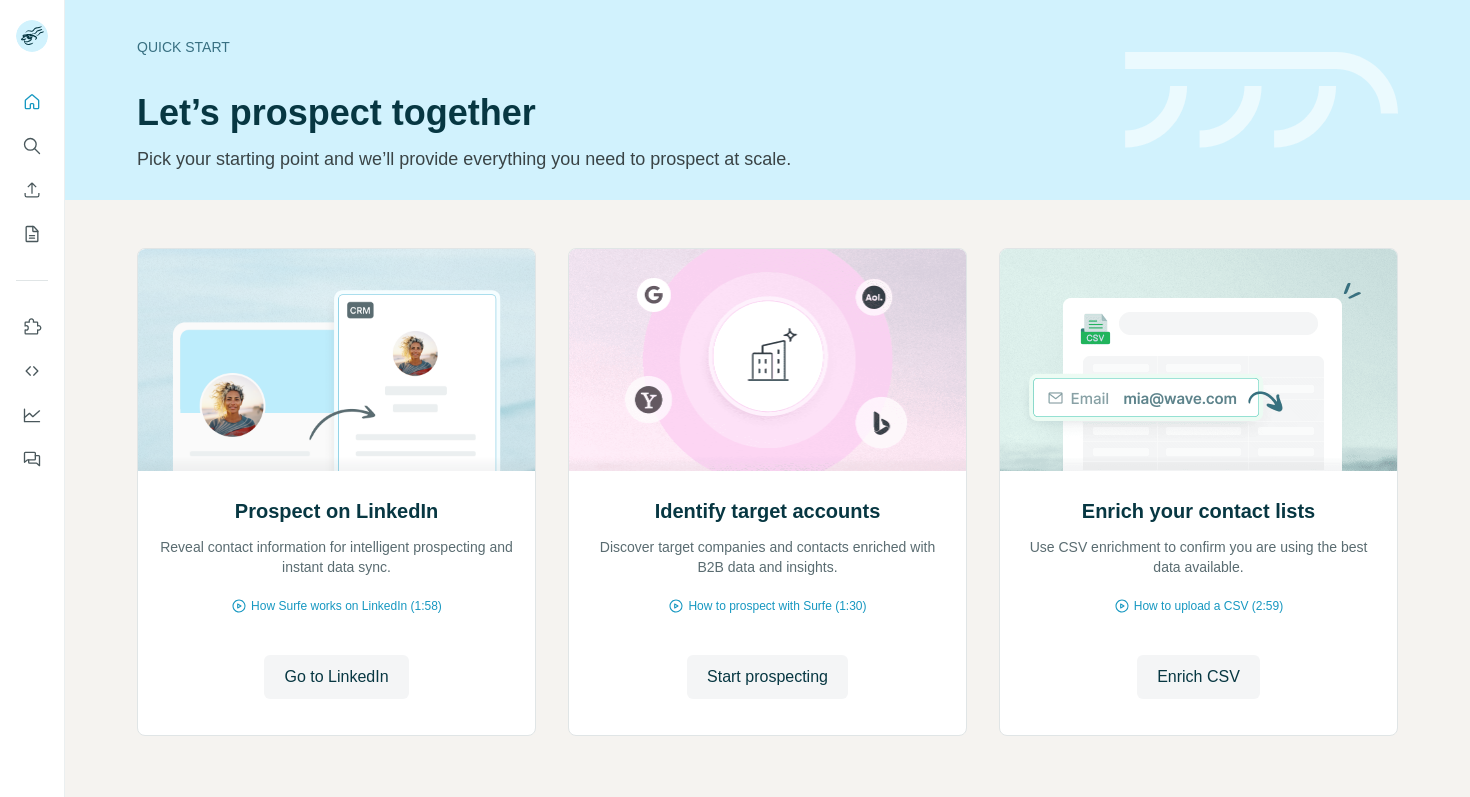 scroll, scrollTop: 0, scrollLeft: 0, axis: both 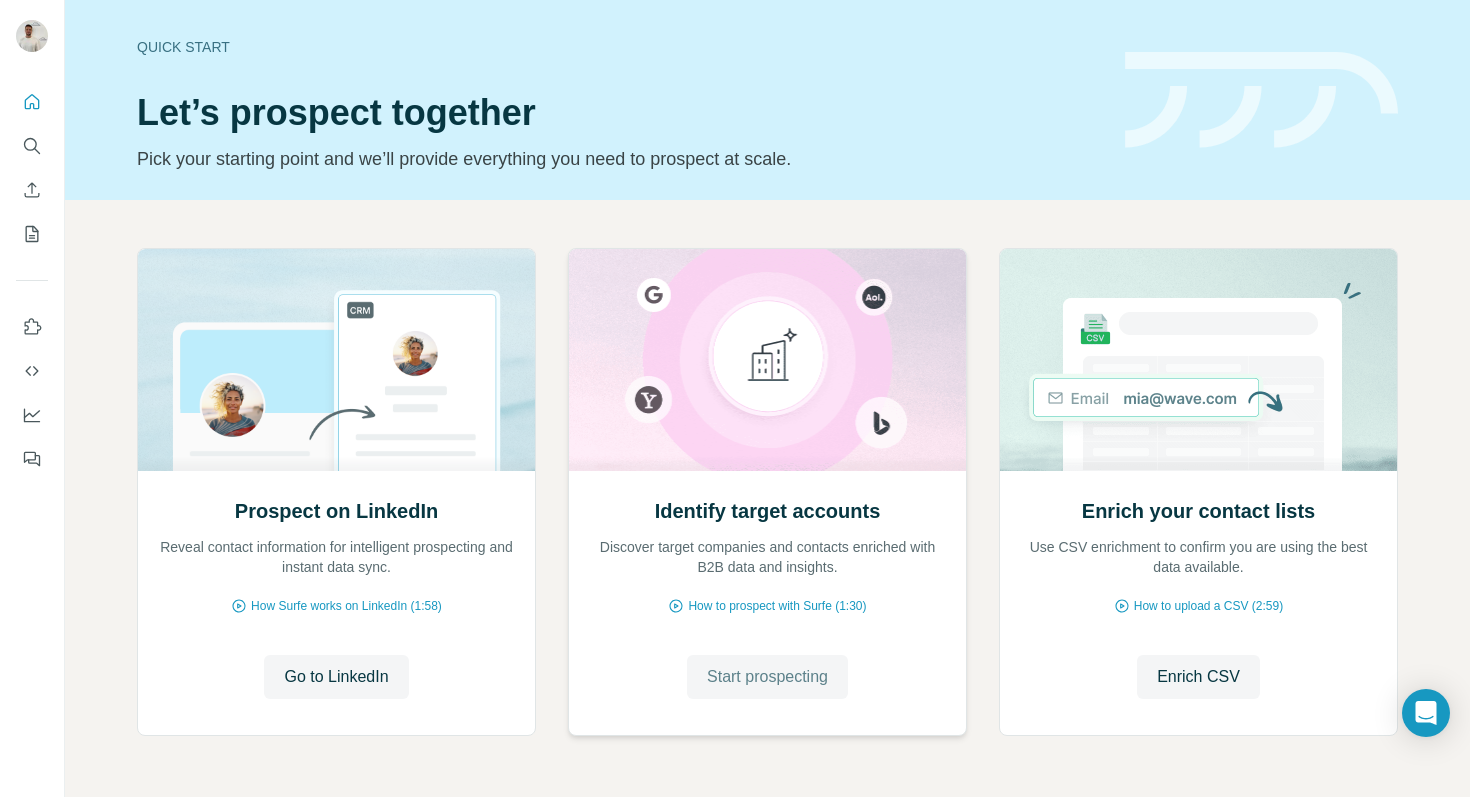 click on "Start prospecting" at bounding box center (767, 677) 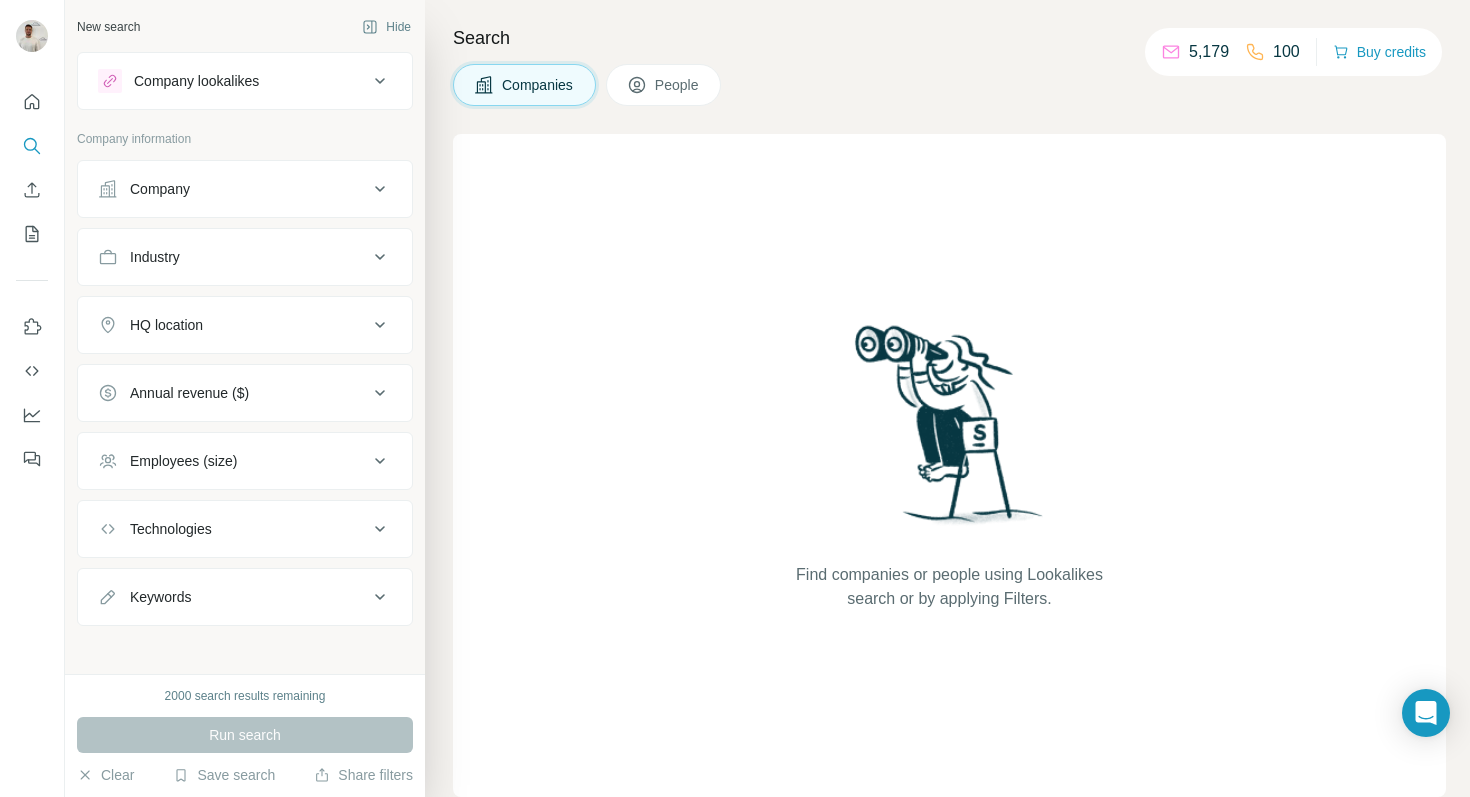 click on "Company" at bounding box center [245, 189] 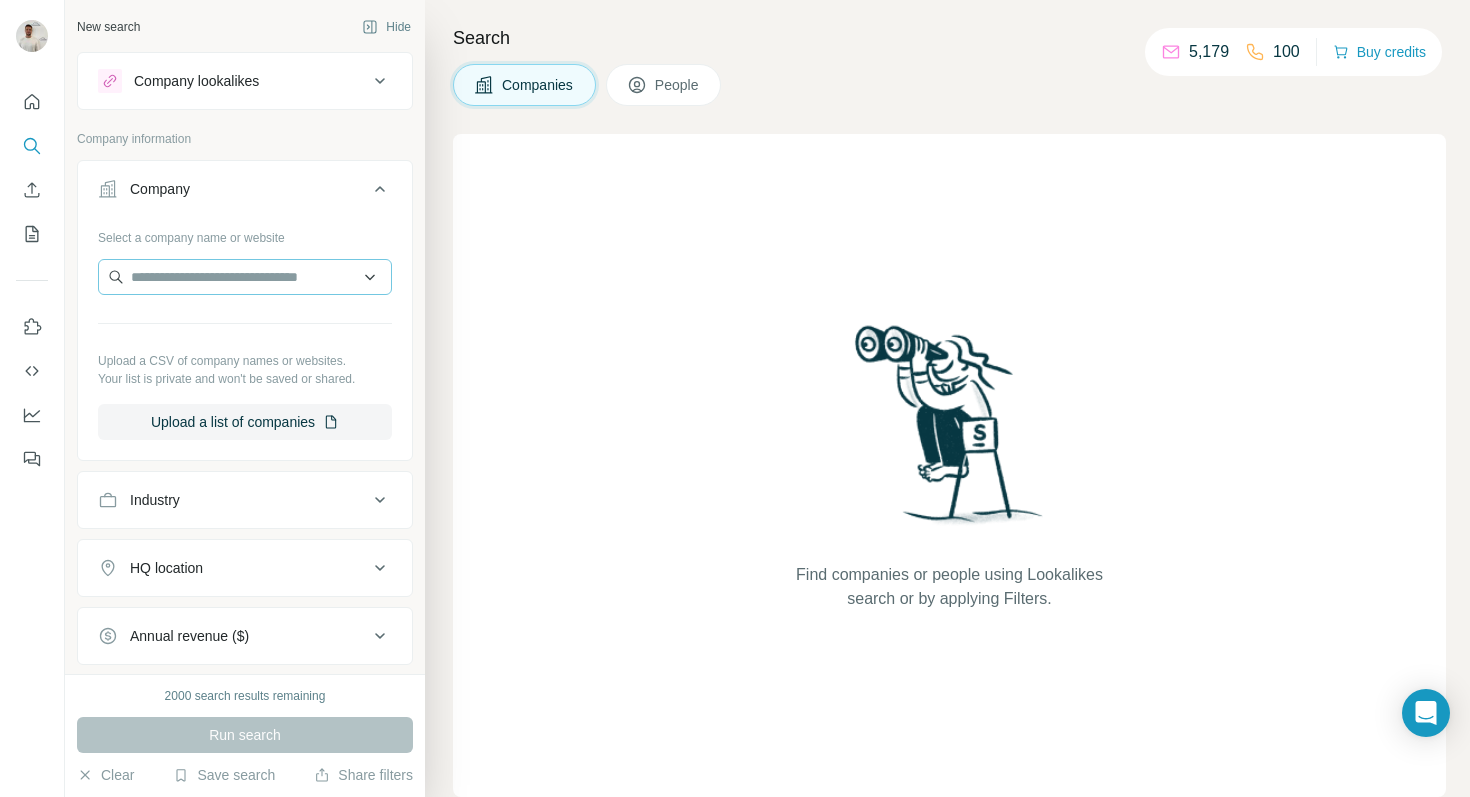 type 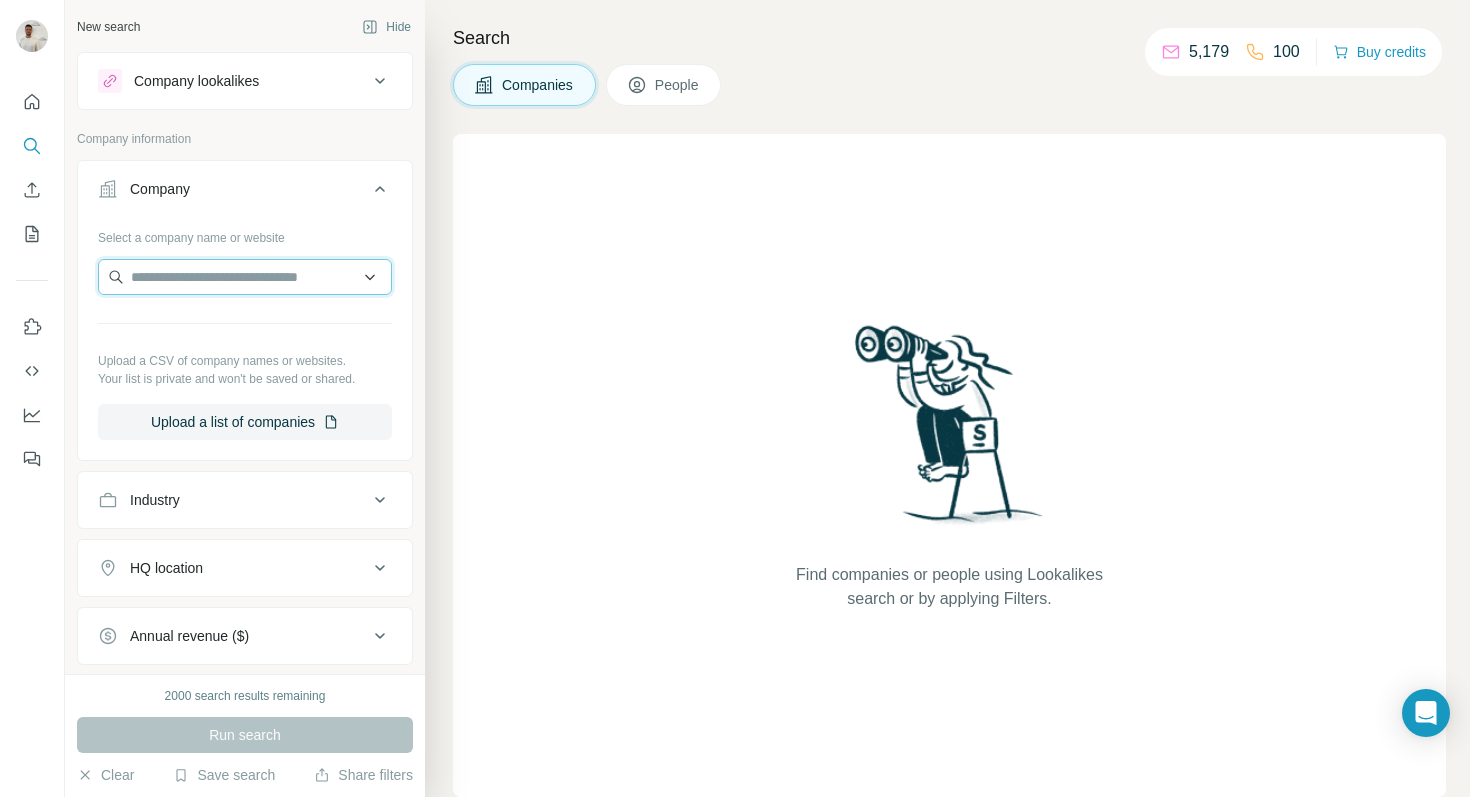 click at bounding box center [245, 277] 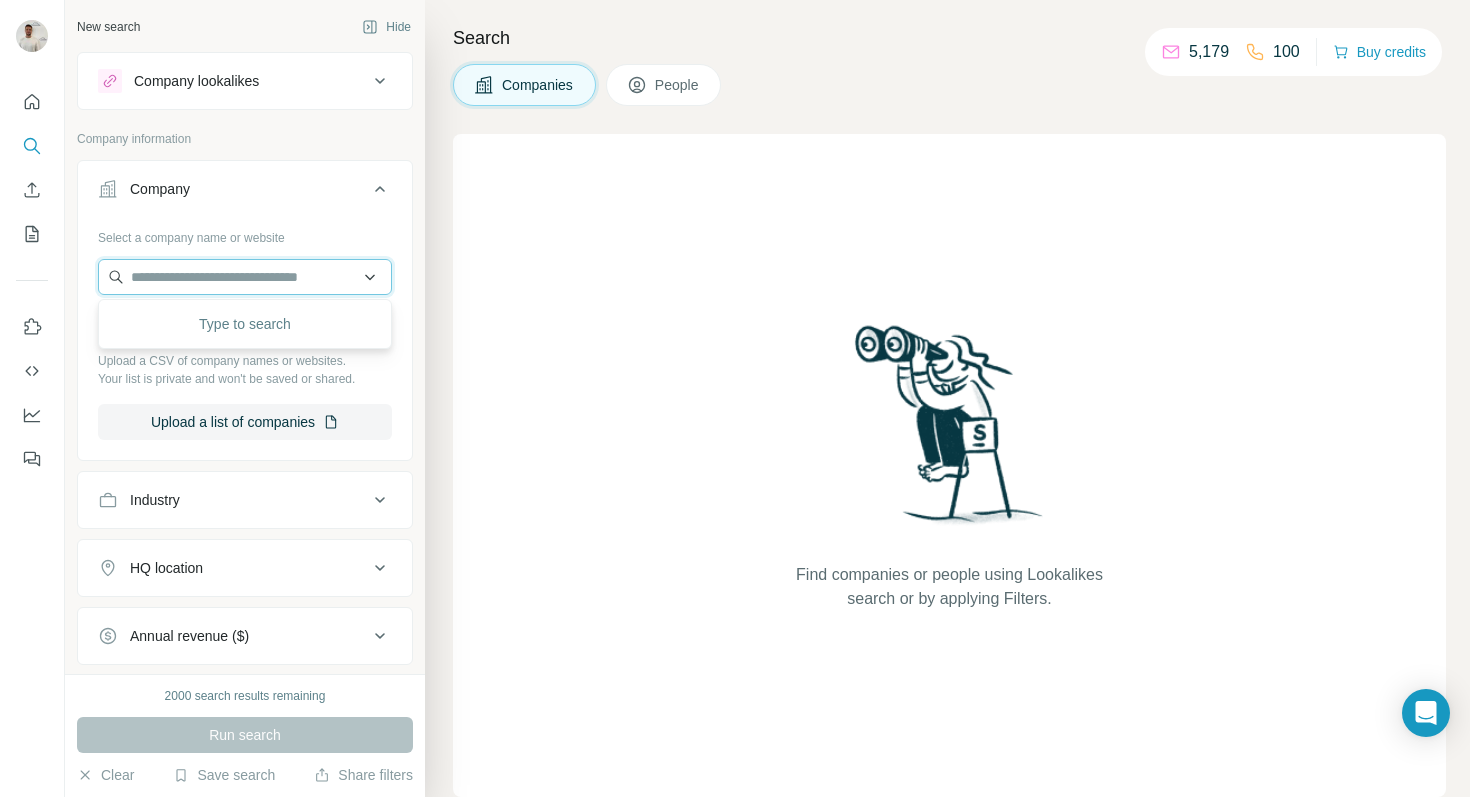 paste on "**********" 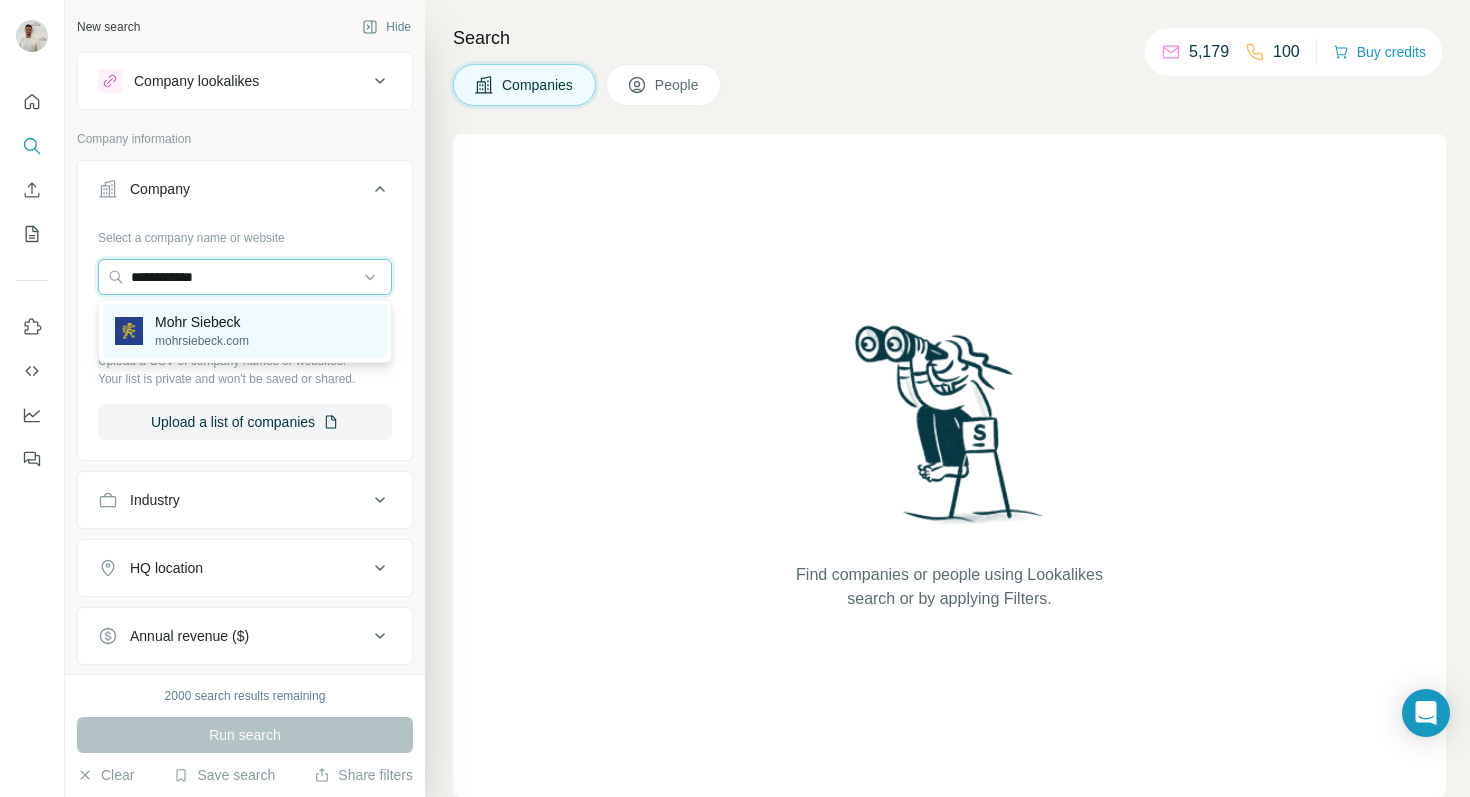 type on "**********" 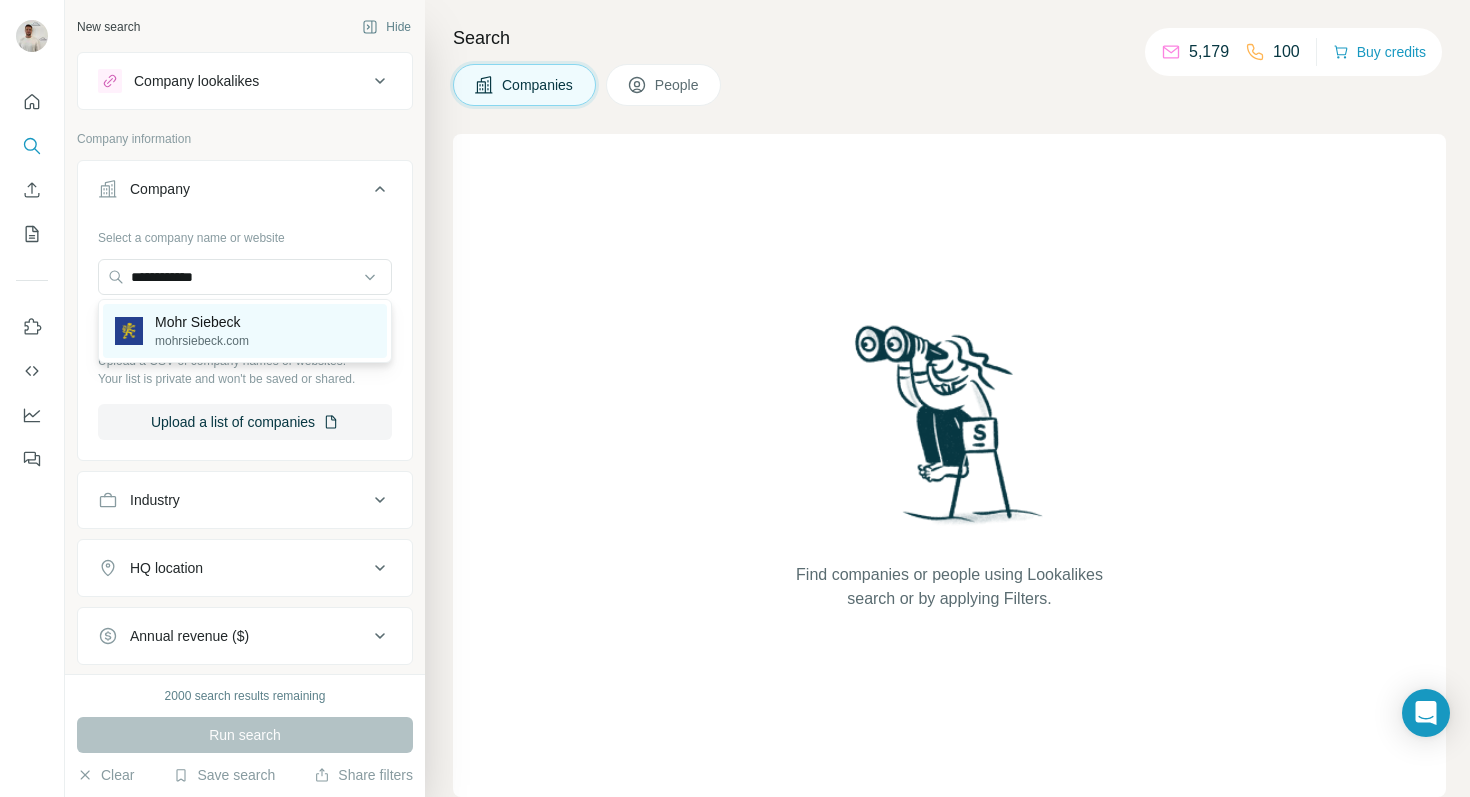 click on "Mohr Siebeck mohrsiebeck.com" at bounding box center (245, 331) 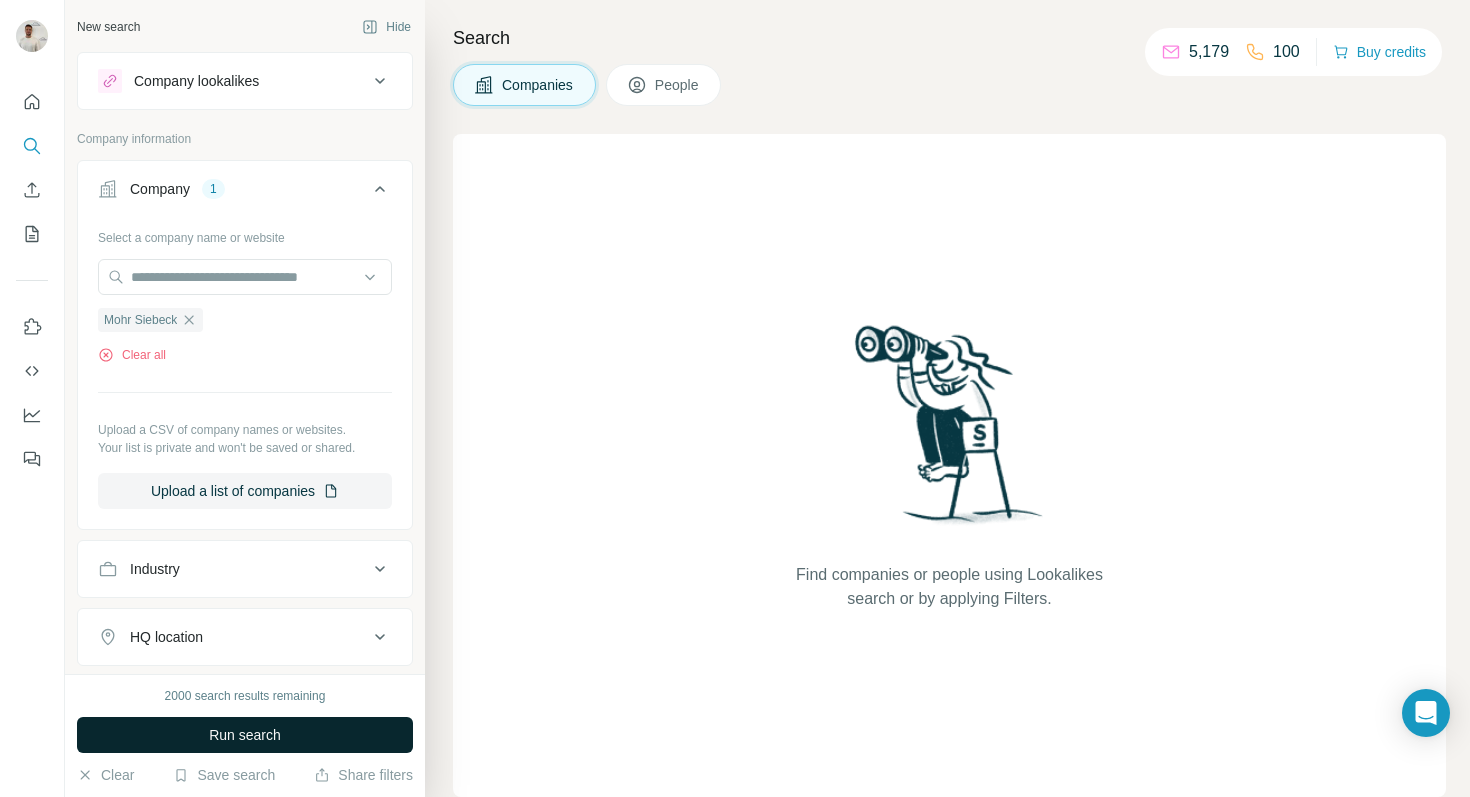 click on "Run search" at bounding box center (245, 735) 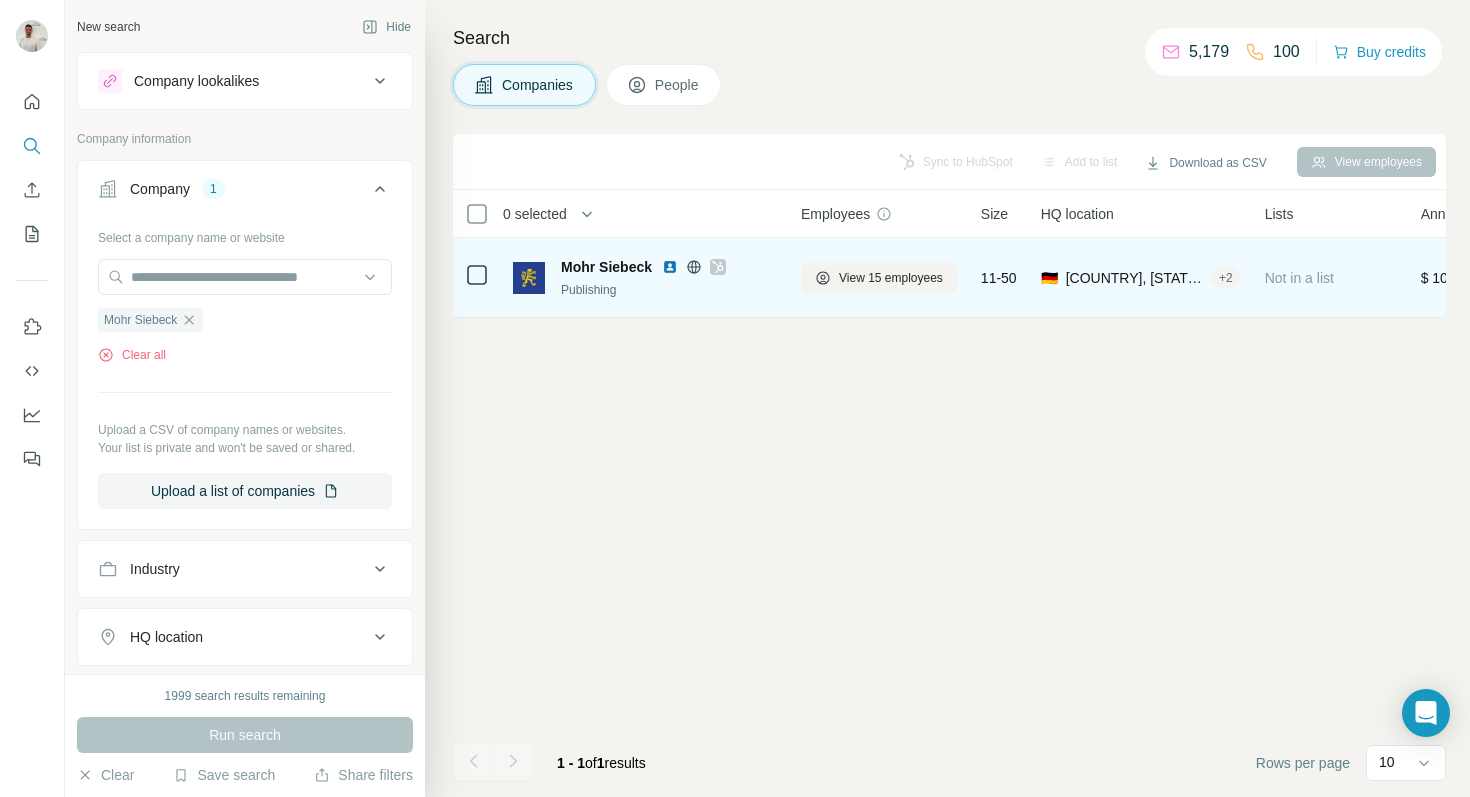 click on "Mohr Siebeck" at bounding box center [606, 267] 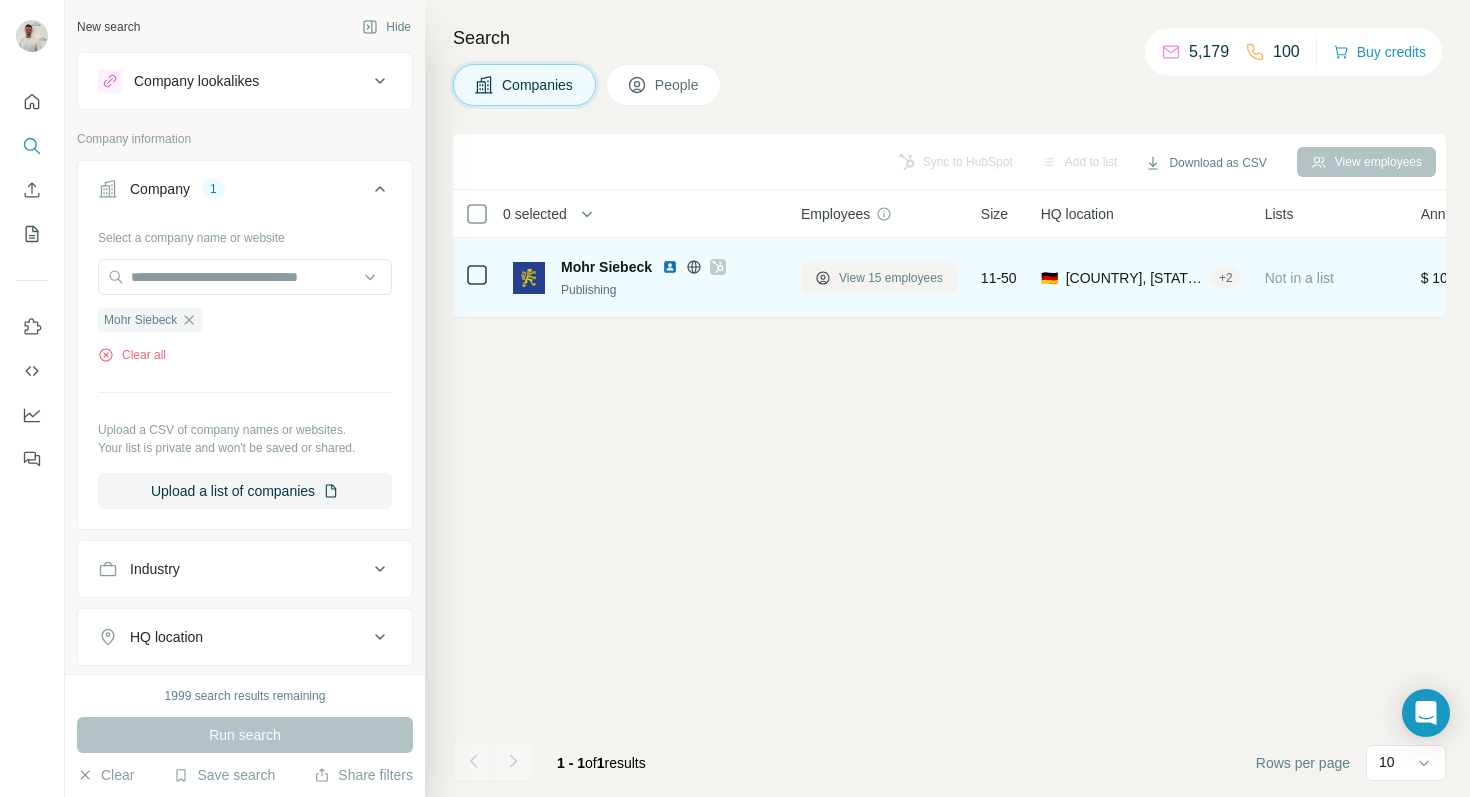 click on "View 15 employees" at bounding box center (891, 278) 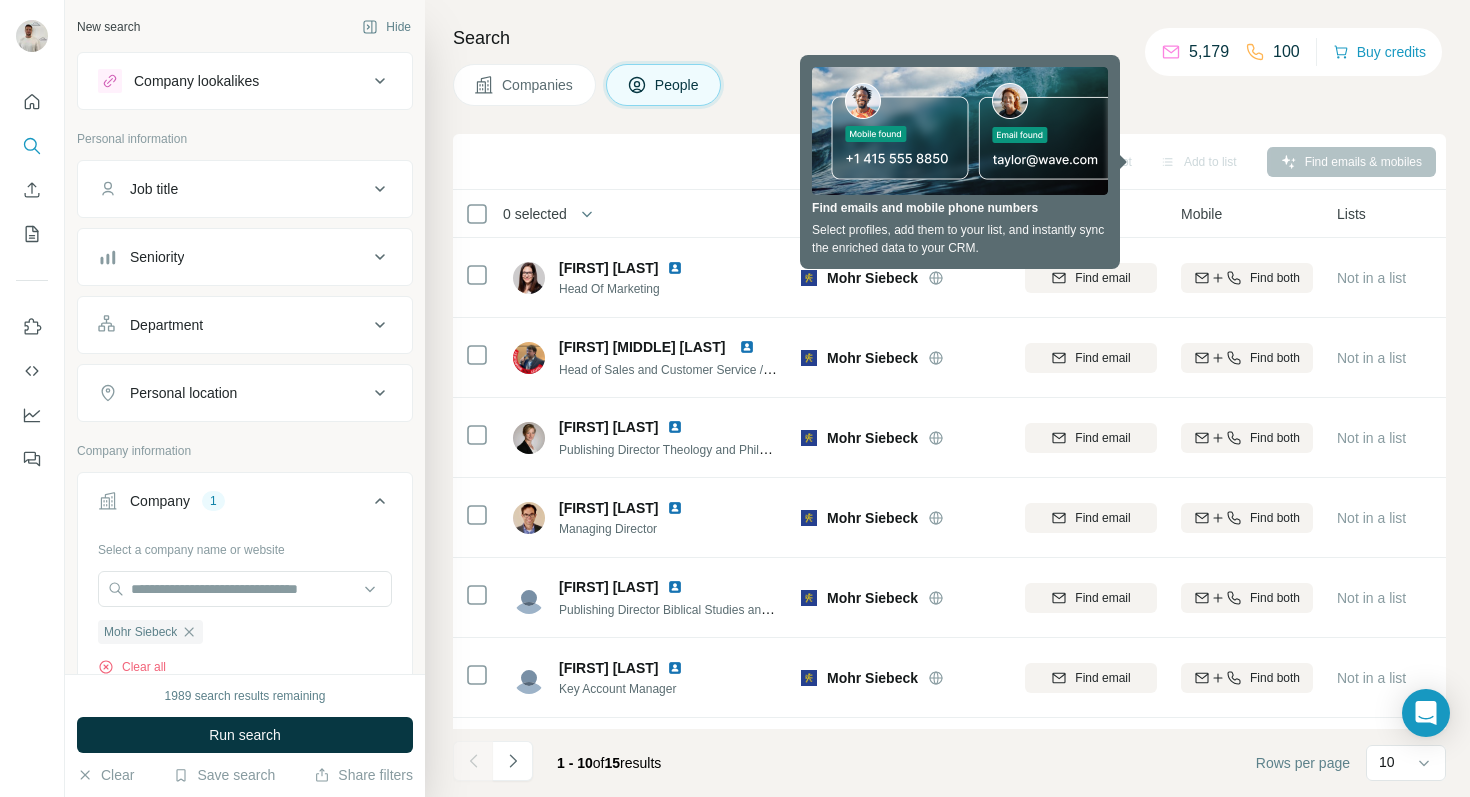 click on "People Company Email Mobile Lists Personal location Seniority Department Landline [FIRST] [LAST] Head Of Marketing Mohr Siebeck Find email Find both Not in a list 🇩🇪 Germany Head Marketing and Advertising Find email first [FIRST] [MIDDLE] [LAST] Head of Sales and Customer Service / Key Account Management International Mohr Siebeck Find email Find both Not in a list 🇩🇪 Germany Head Sales, Customer Relations Find email first [FIRST] [LAST] Publishing Director Theology and Philosophy Mohr Siebeck Find email Find both Not in a list 🇩🇪 Germany Director Other Find email first [FIRST] [LAST] Managing Director Mohr Siebeck Find email Find both Not in a list 🇩🇪 Germany Director Management Find email first [FIRST] [LAST]" at bounding box center (947, 398) 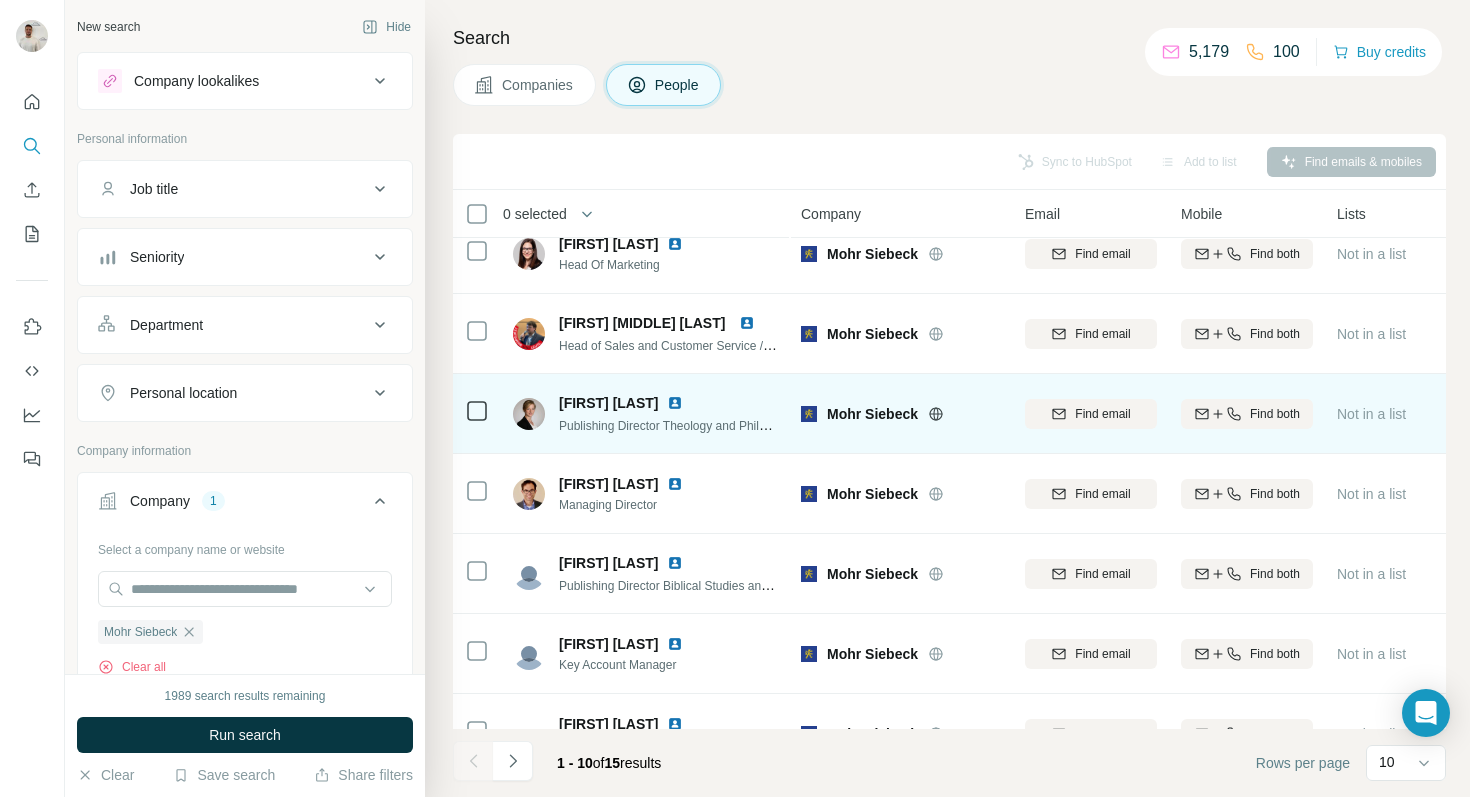 scroll, scrollTop: 0, scrollLeft: 0, axis: both 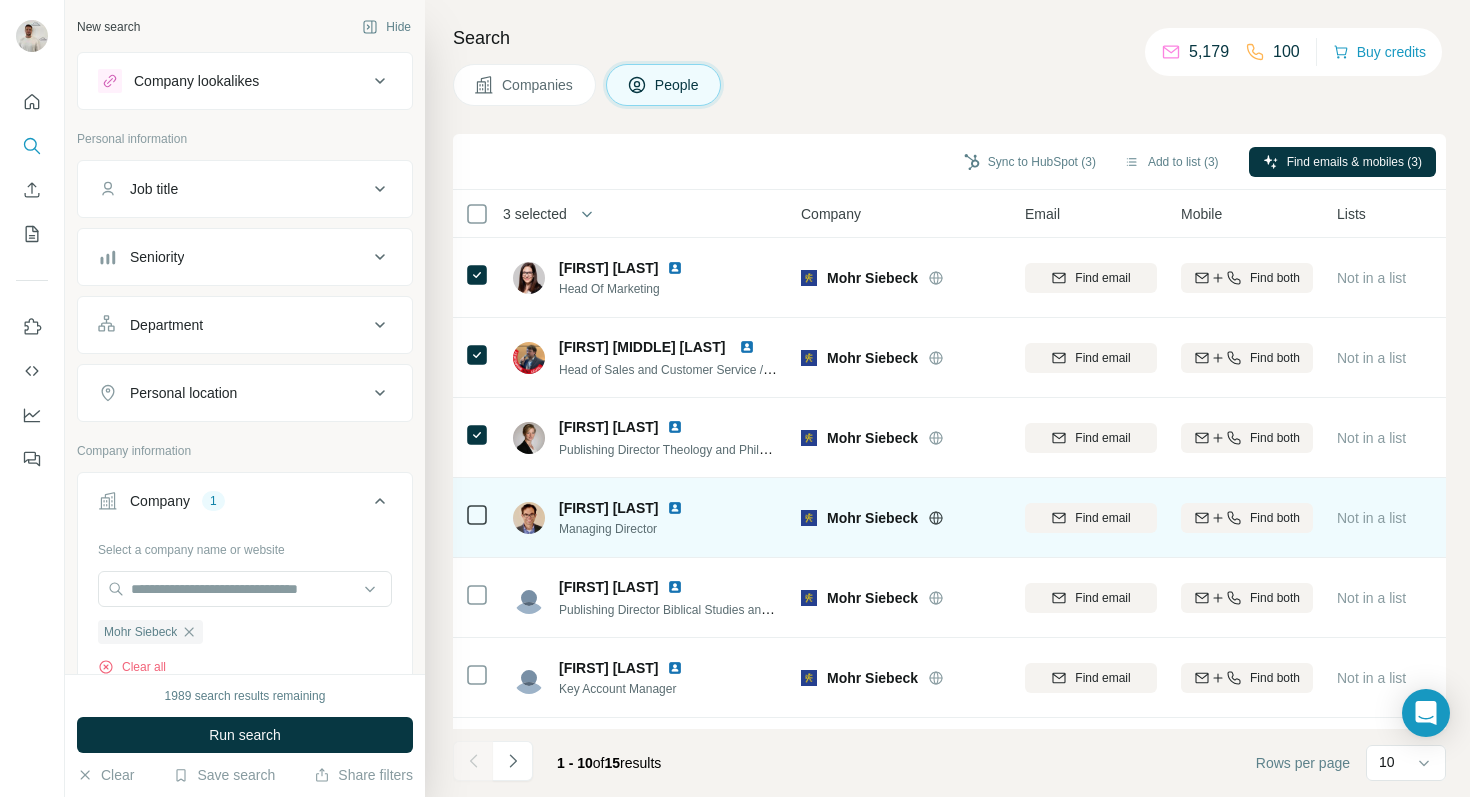 click 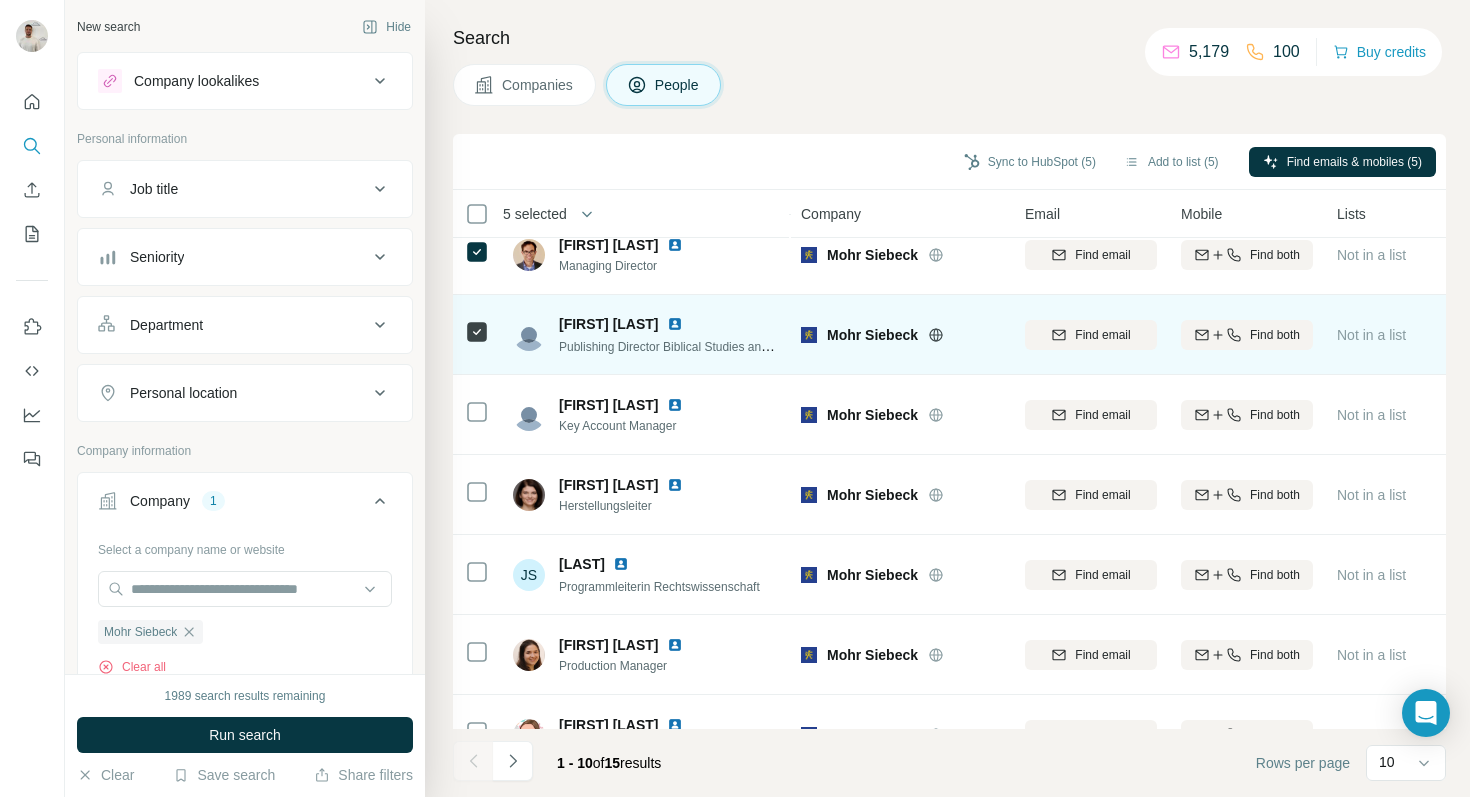 scroll, scrollTop: 266, scrollLeft: 0, axis: vertical 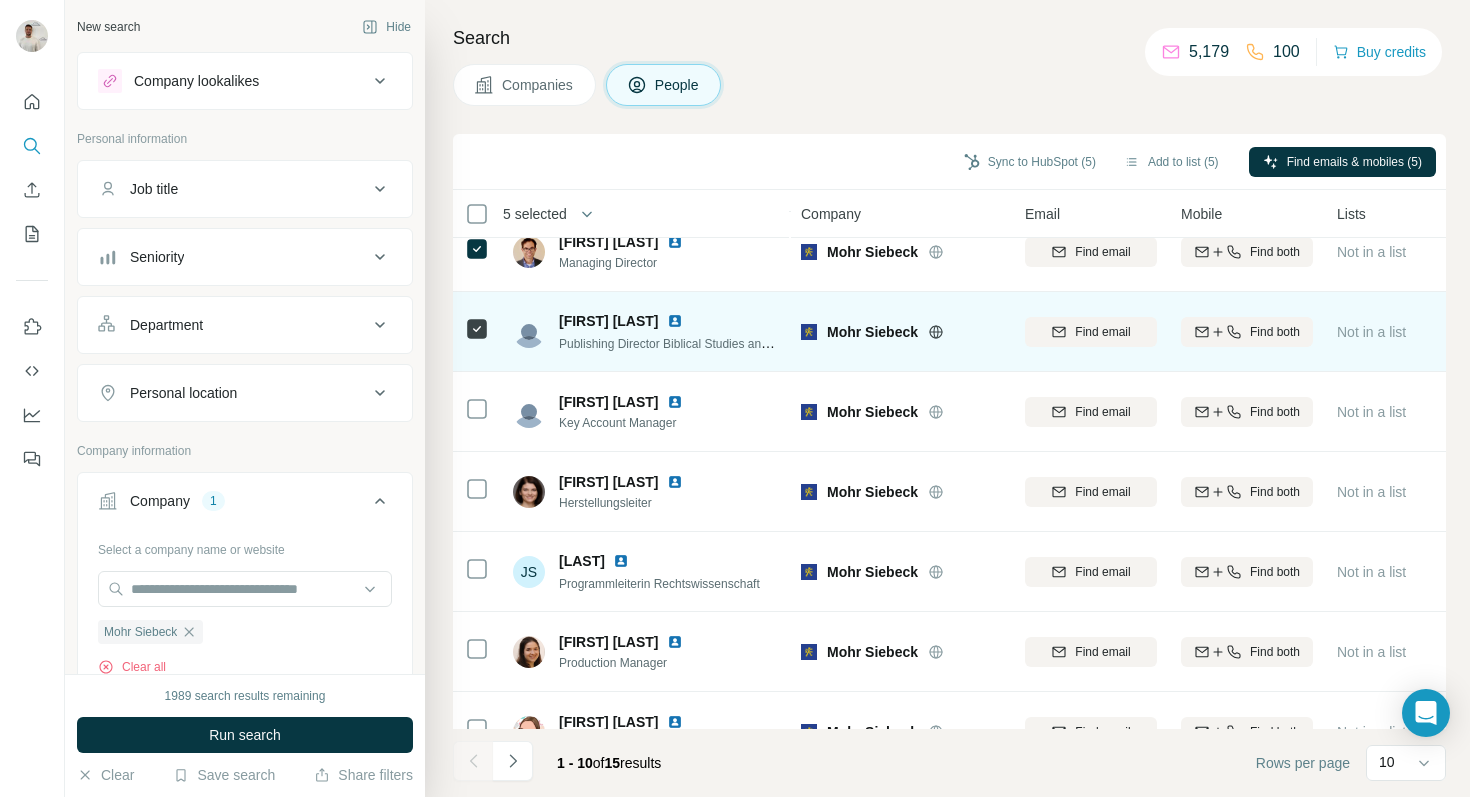 click at bounding box center (477, 331) 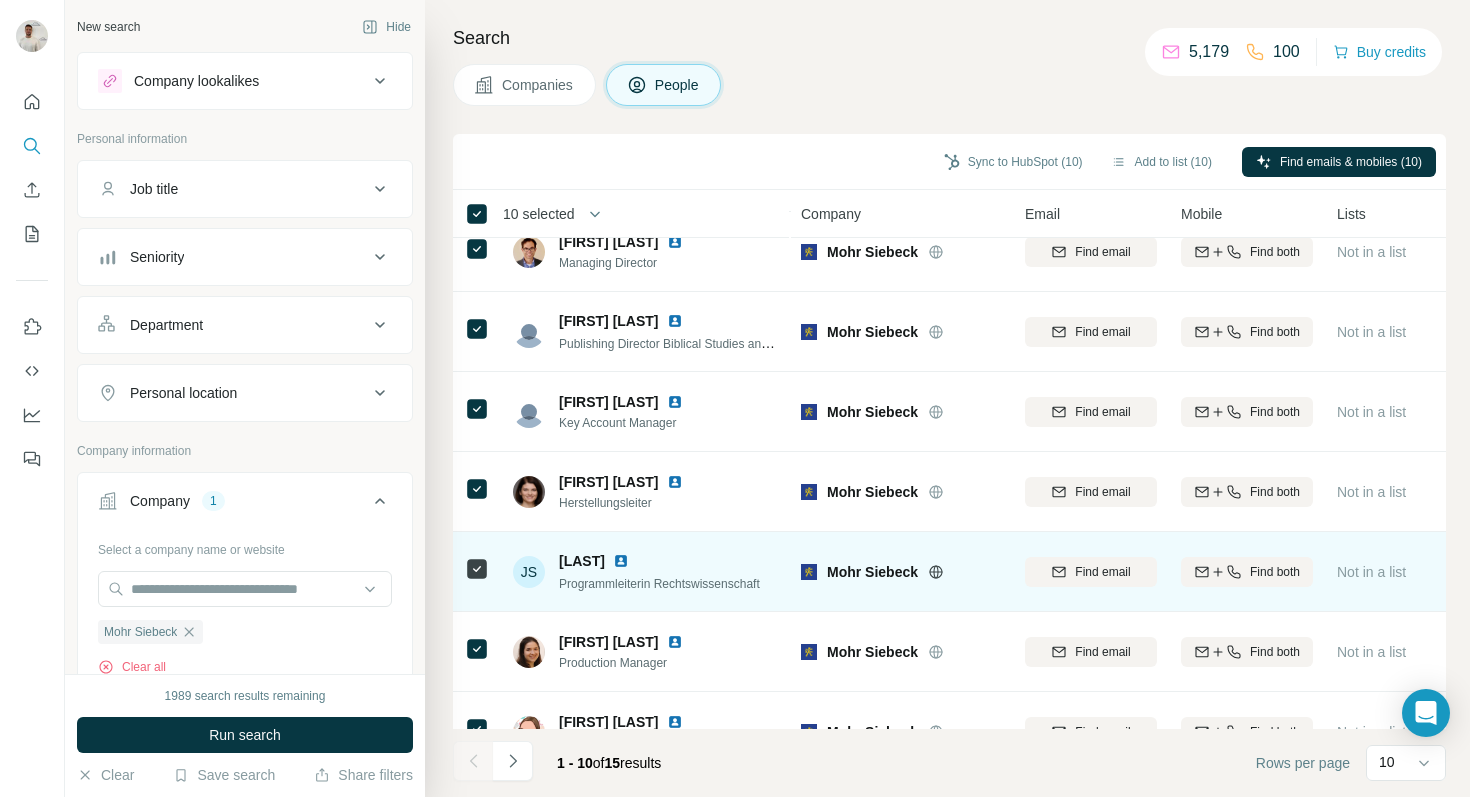 scroll, scrollTop: 0, scrollLeft: 0, axis: both 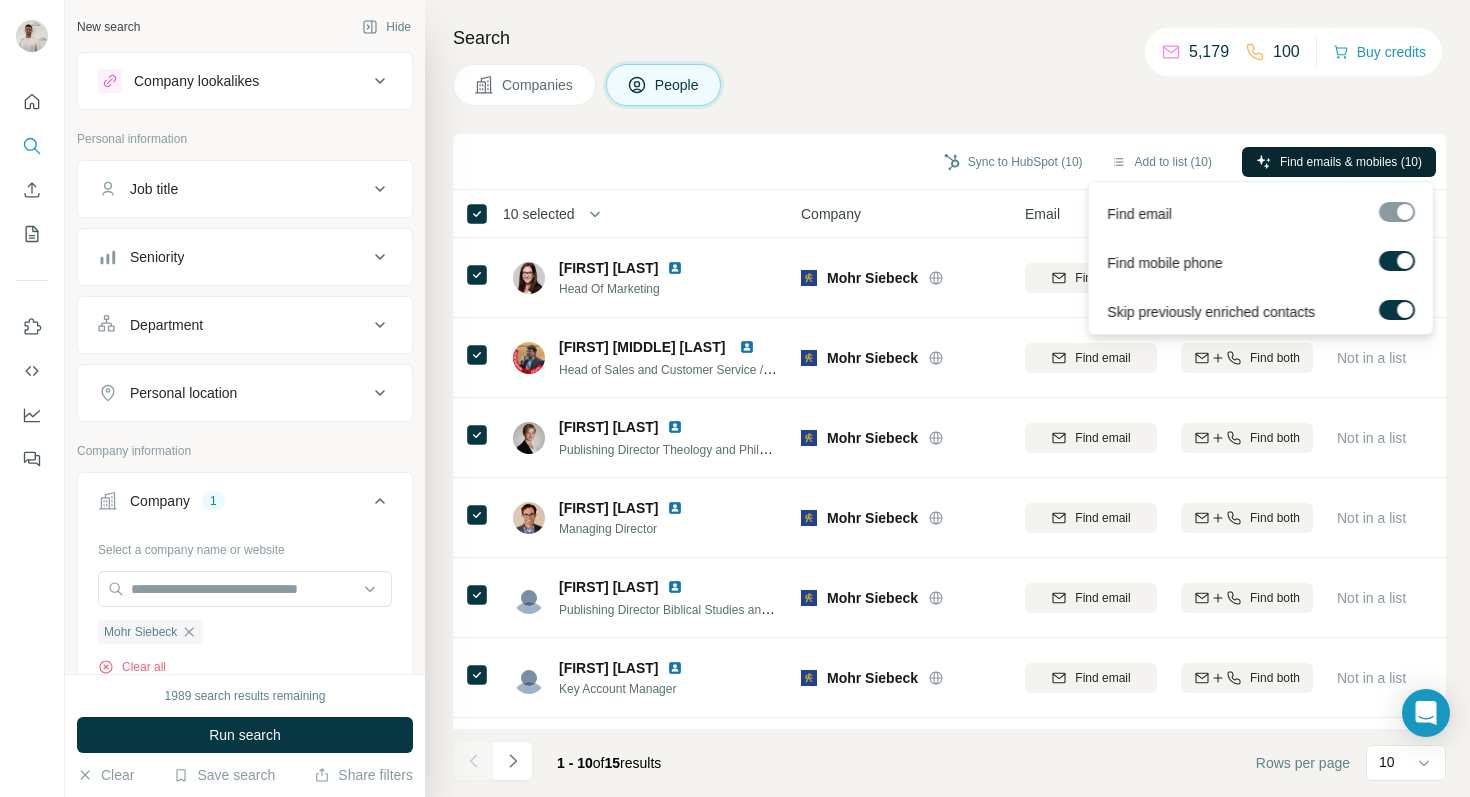 click on "Find emails & mobiles (10)" at bounding box center (1351, 162) 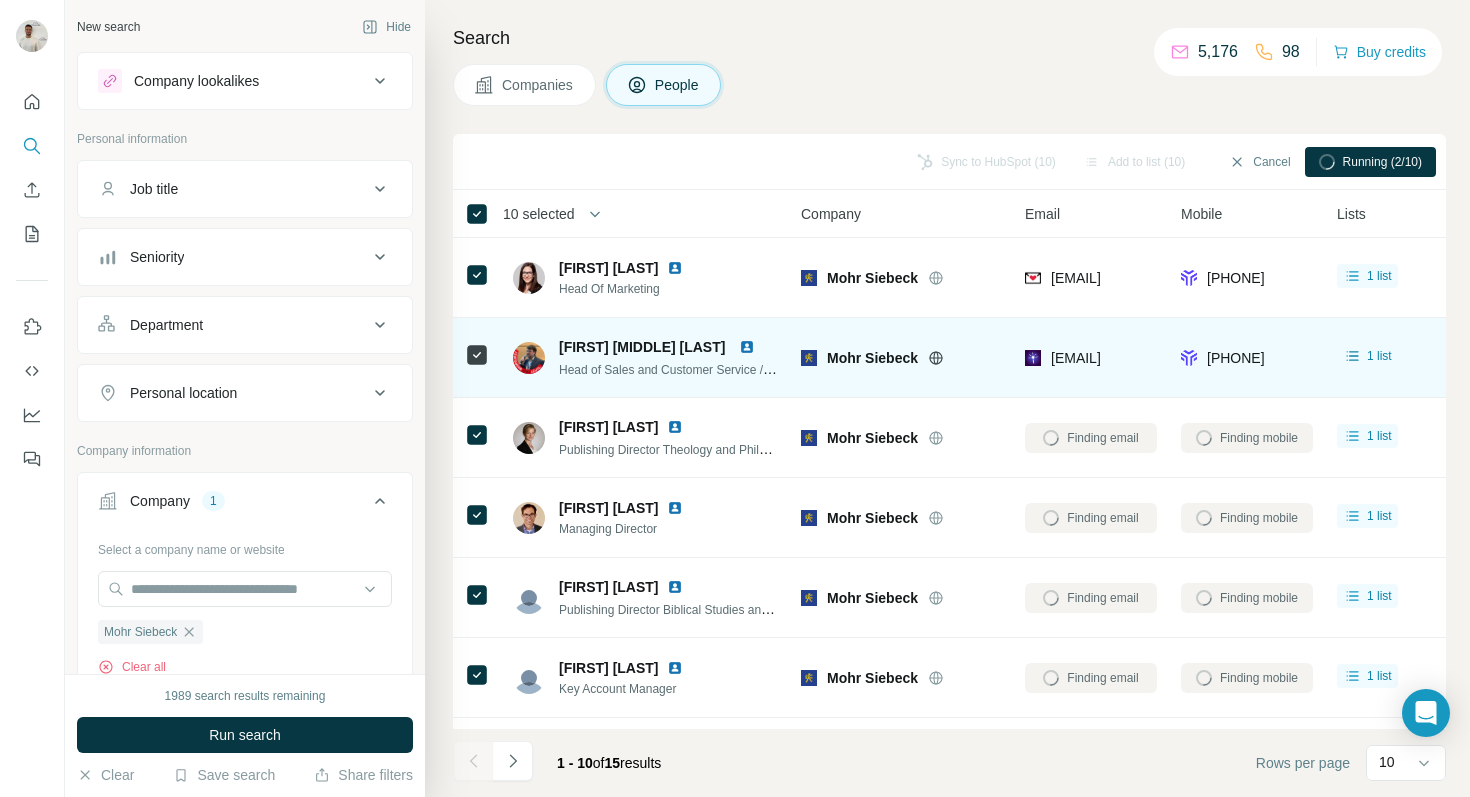 click at bounding box center (747, 347) 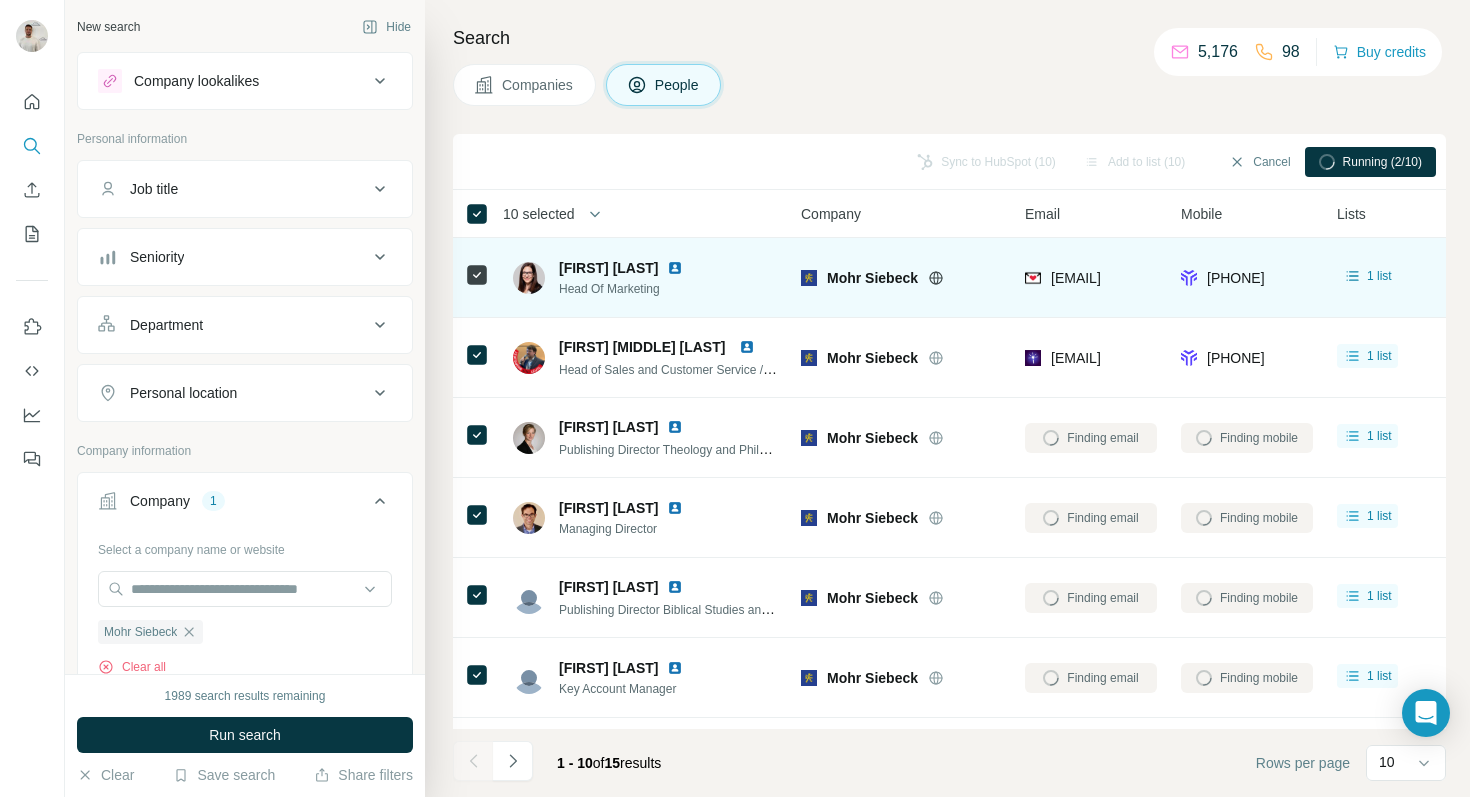 click at bounding box center [675, 268] 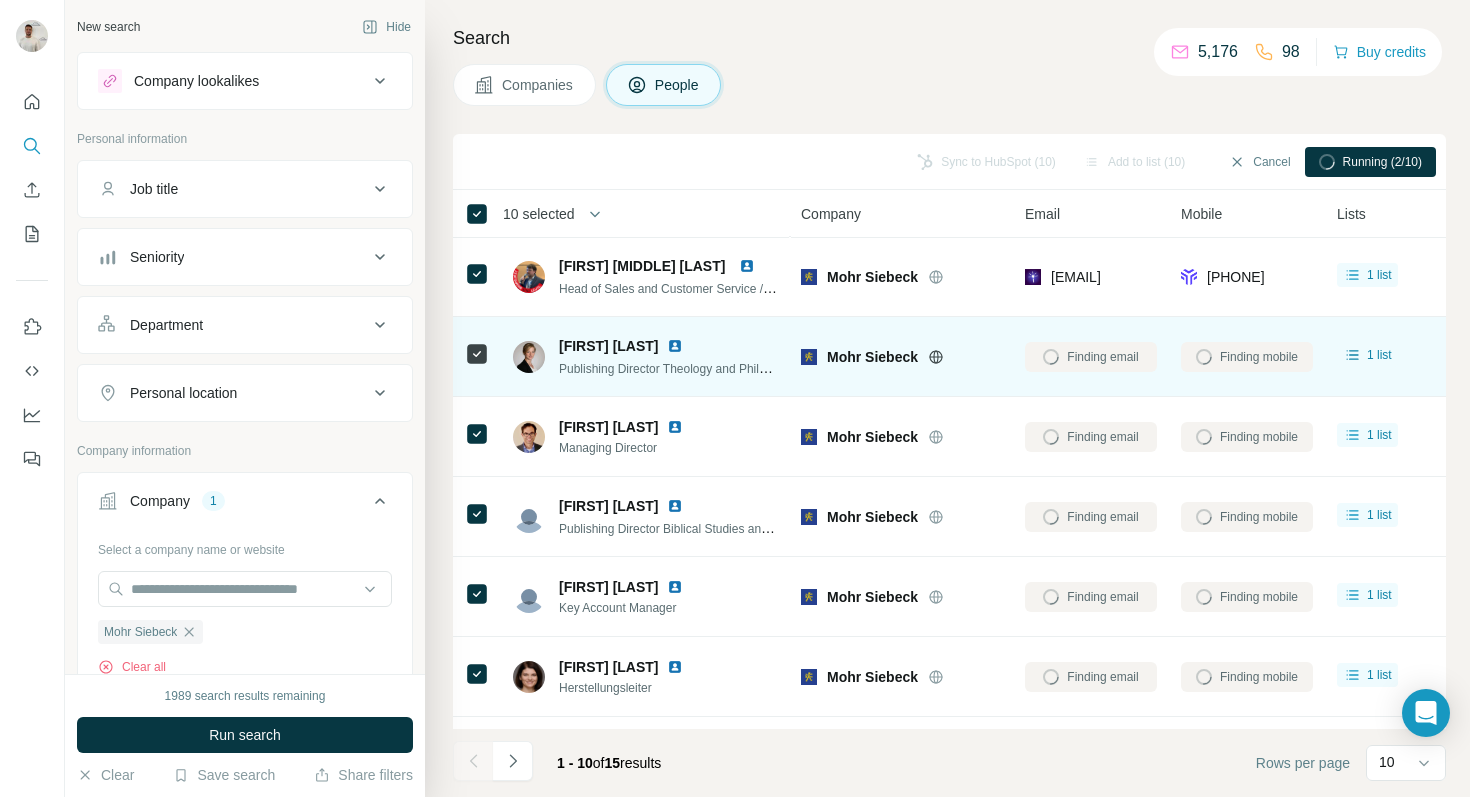 scroll, scrollTop: 82, scrollLeft: 0, axis: vertical 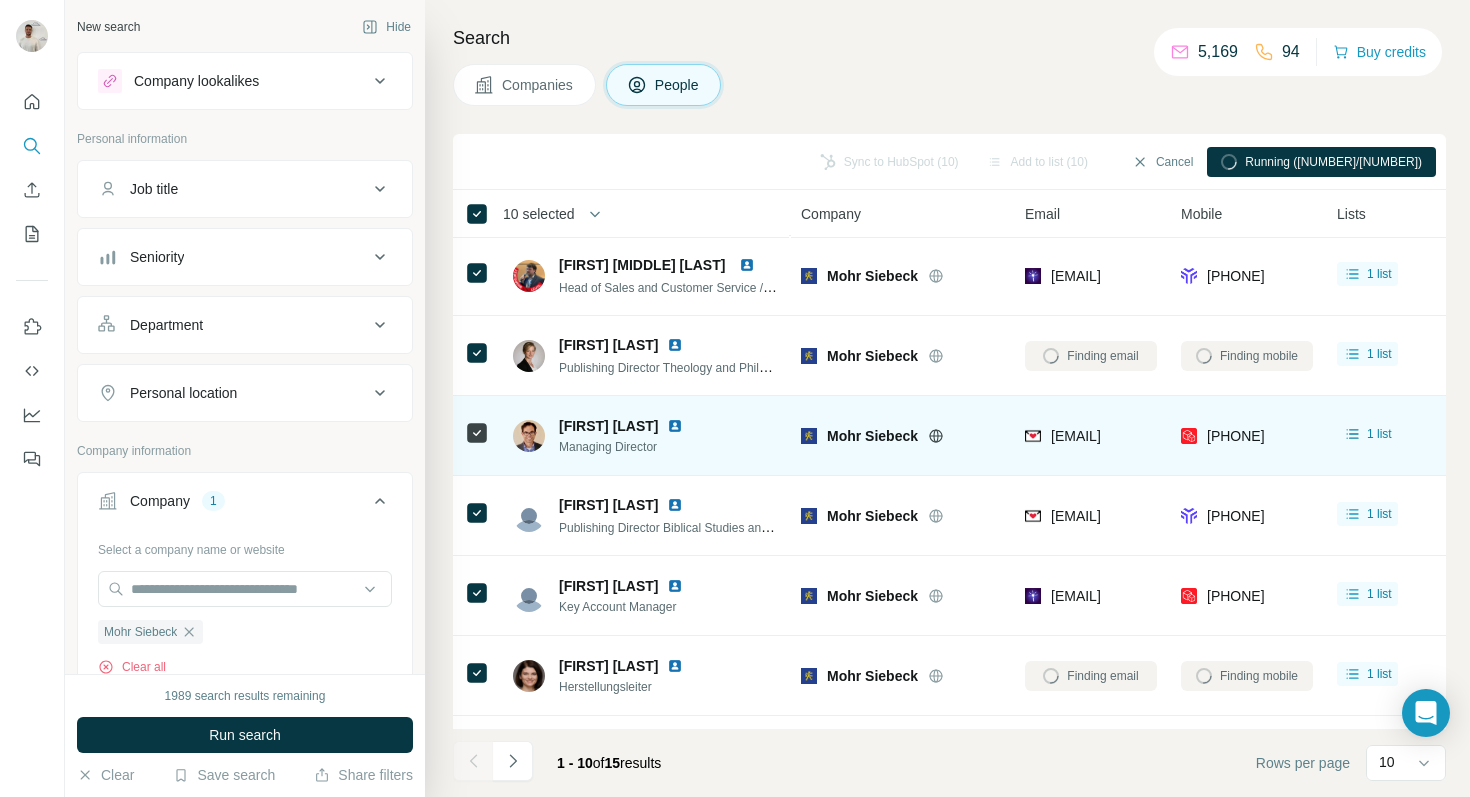 click at bounding box center (675, 426) 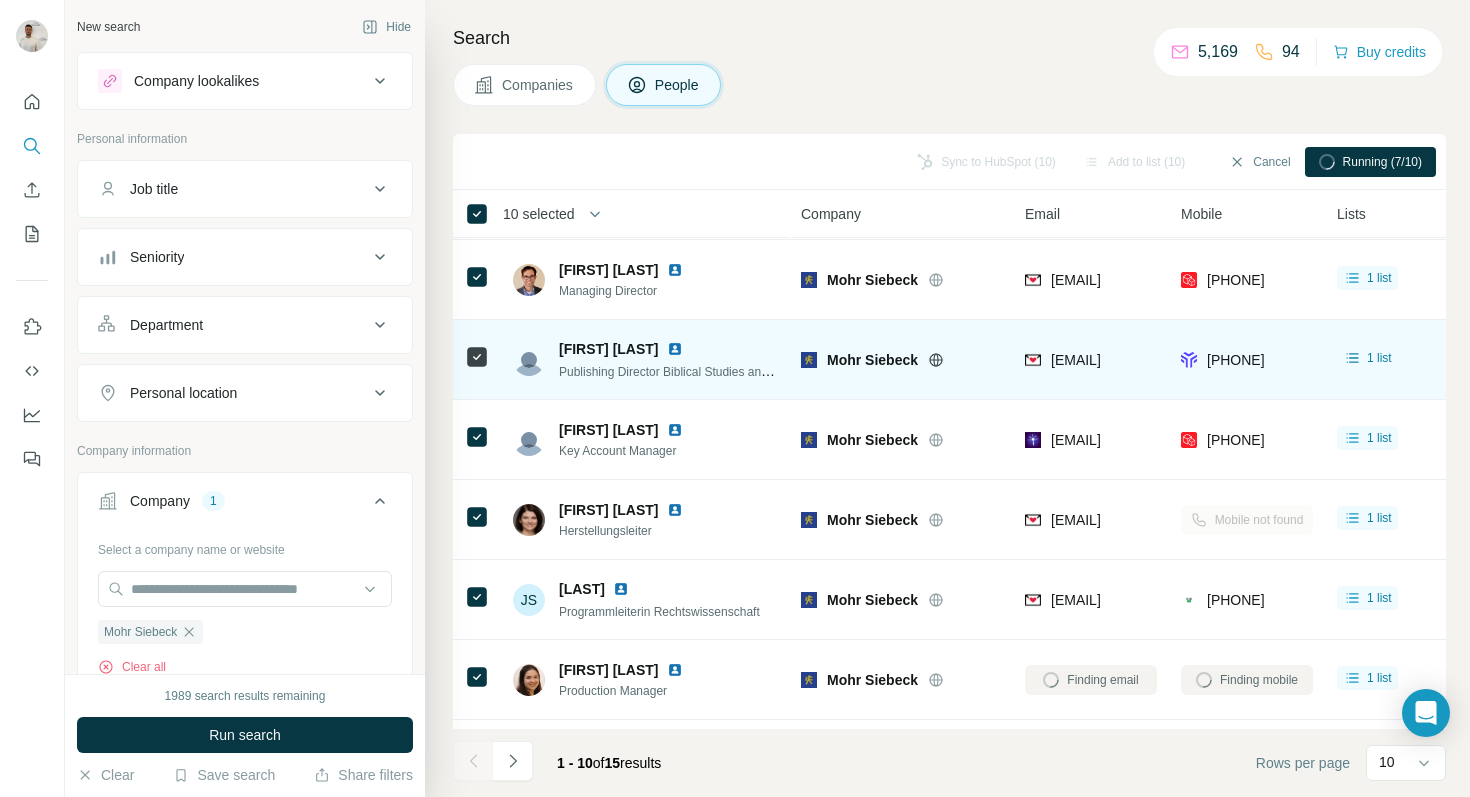 scroll, scrollTop: 309, scrollLeft: 0, axis: vertical 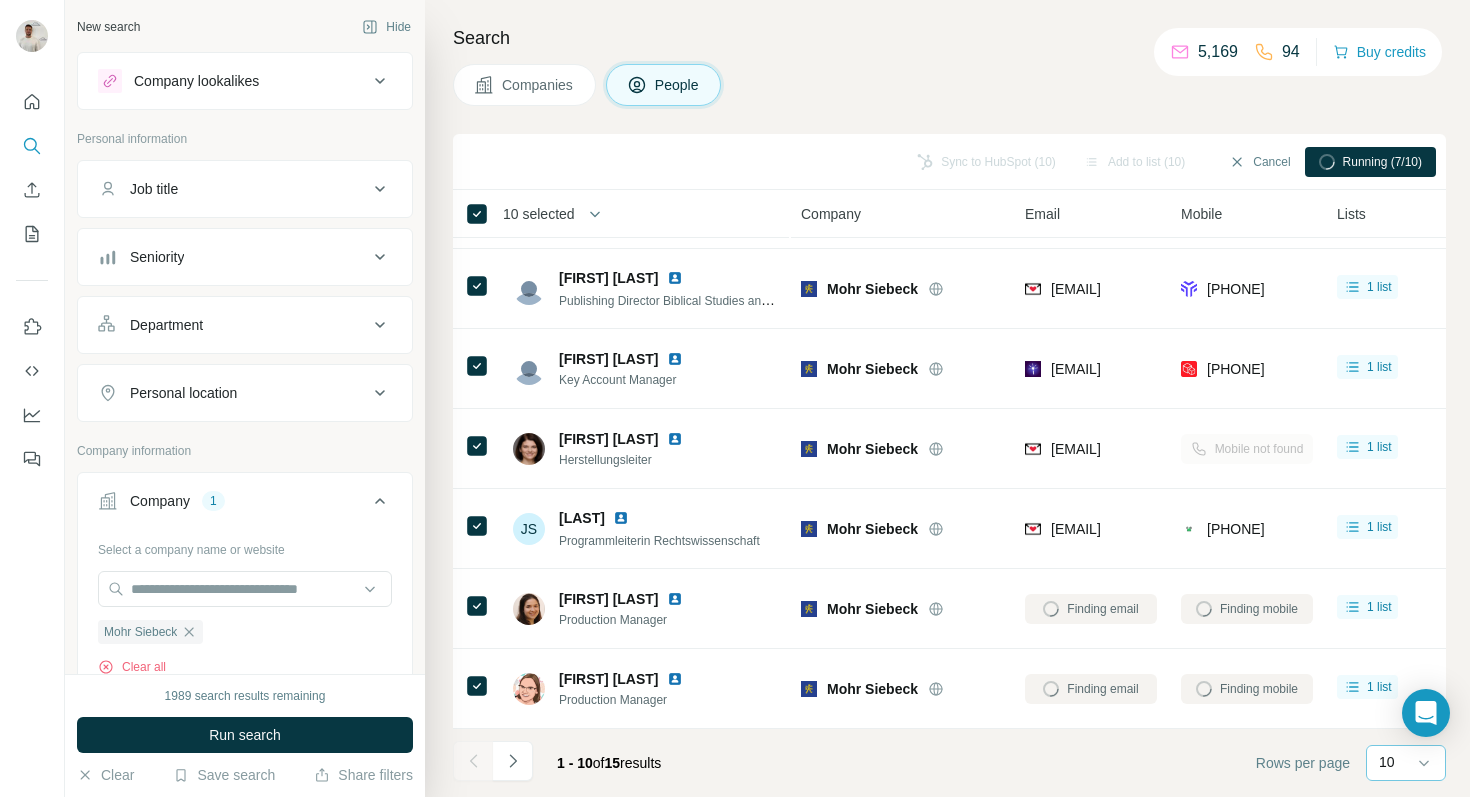 click on "10" at bounding box center [1404, 762] 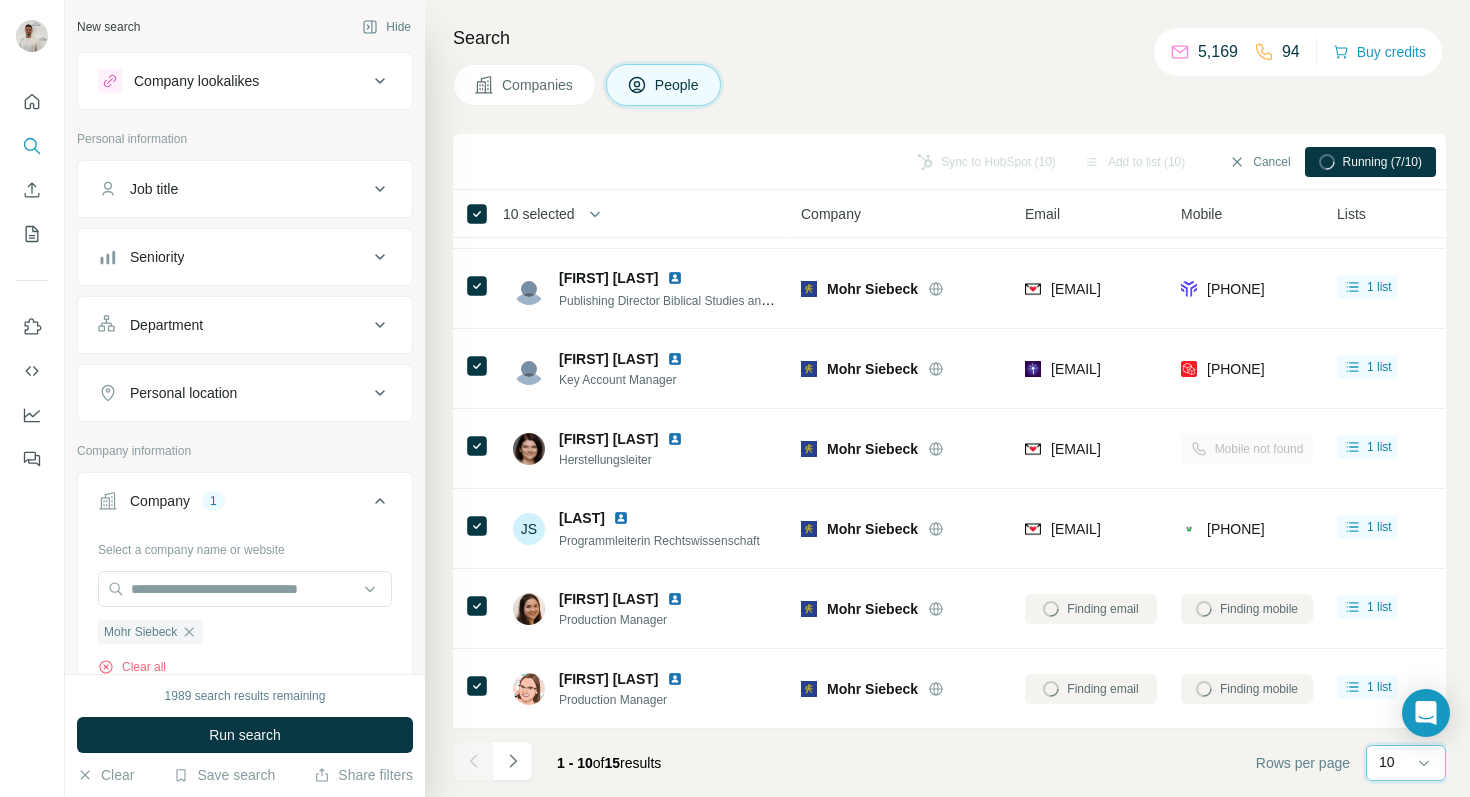 scroll, scrollTop: 0, scrollLeft: 0, axis: both 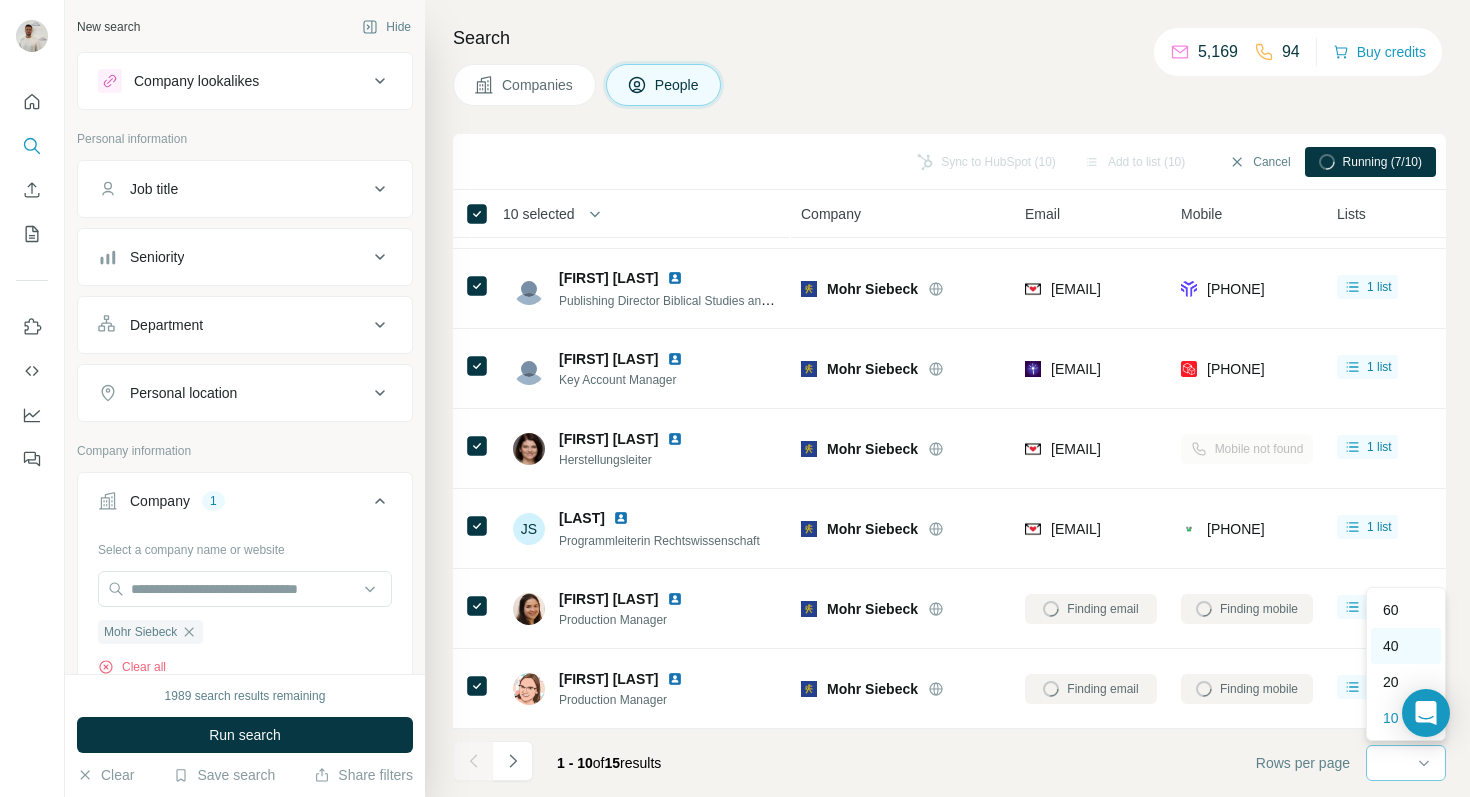 click on "40" at bounding box center (1391, 646) 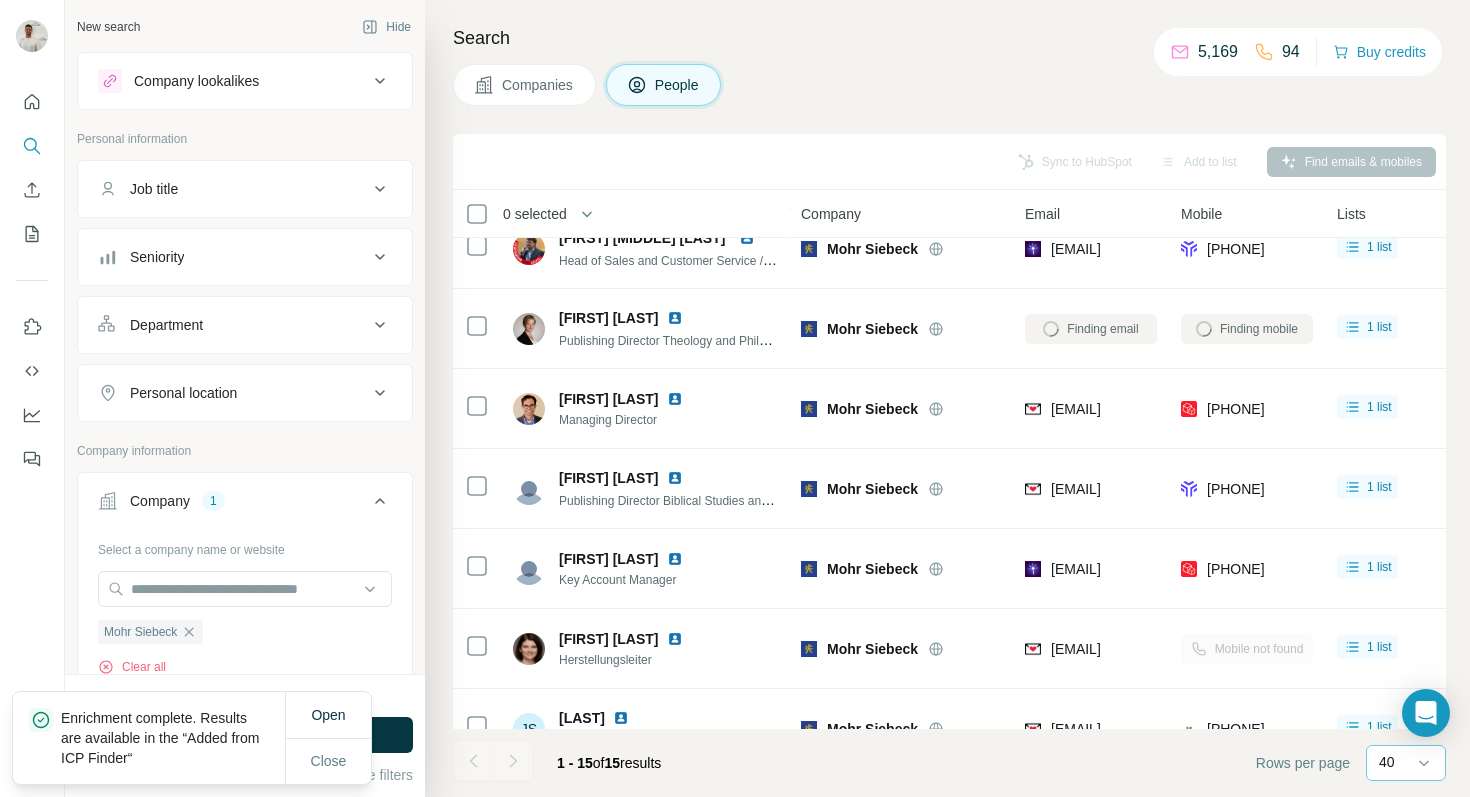 scroll, scrollTop: 0, scrollLeft: 0, axis: both 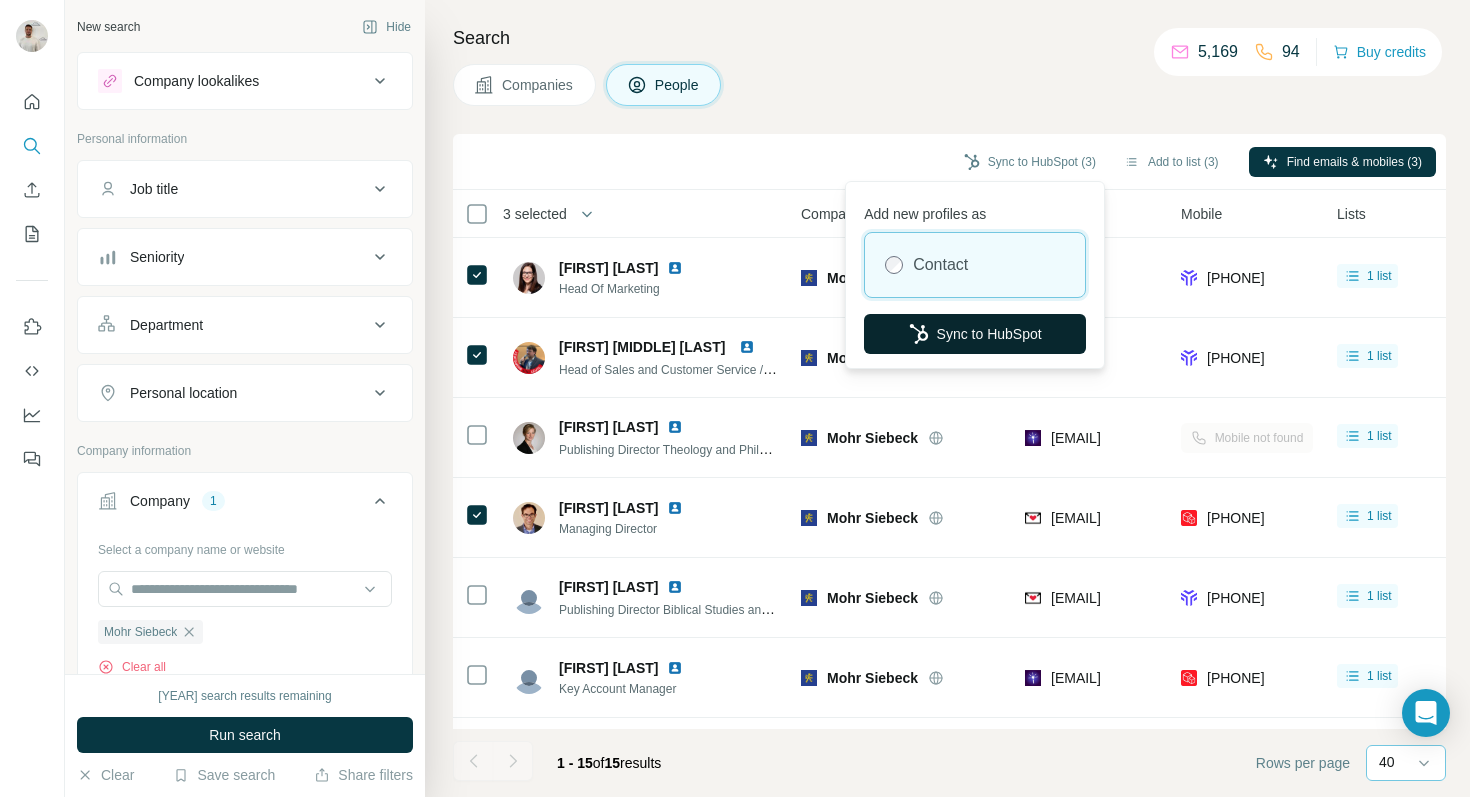 click on "Sync to HubSpot" at bounding box center [975, 334] 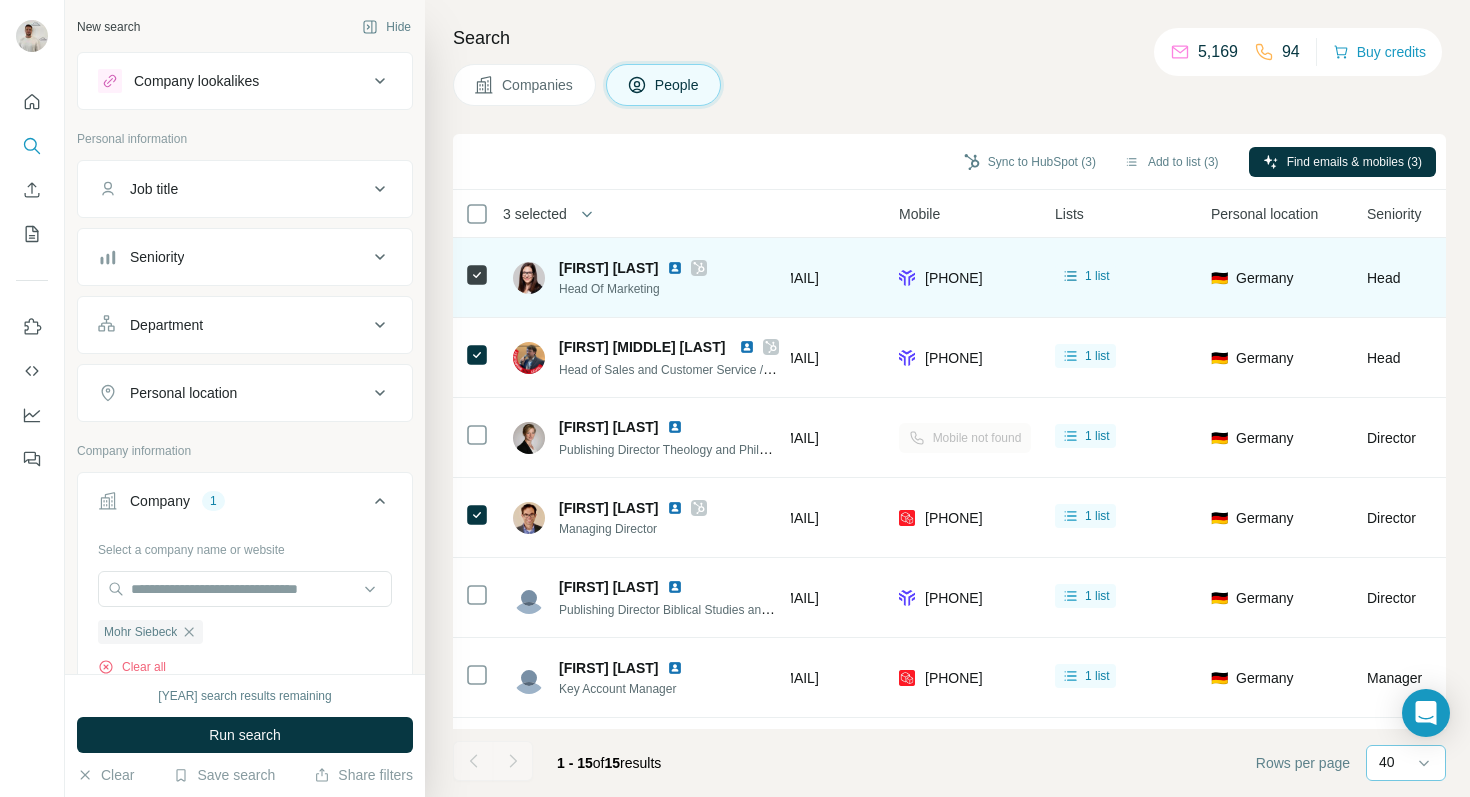scroll, scrollTop: 0, scrollLeft: 292, axis: horizontal 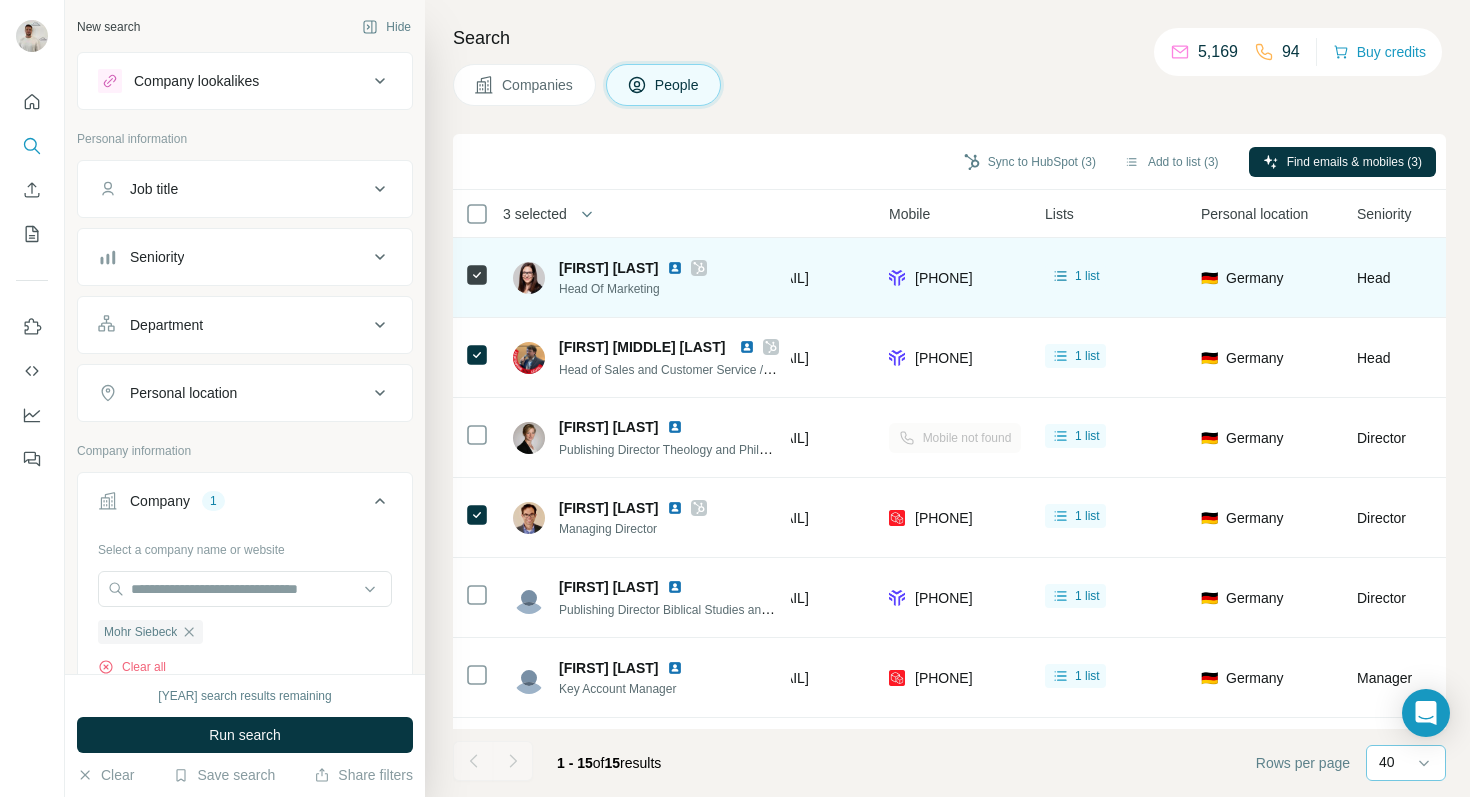 click at bounding box center [675, 268] 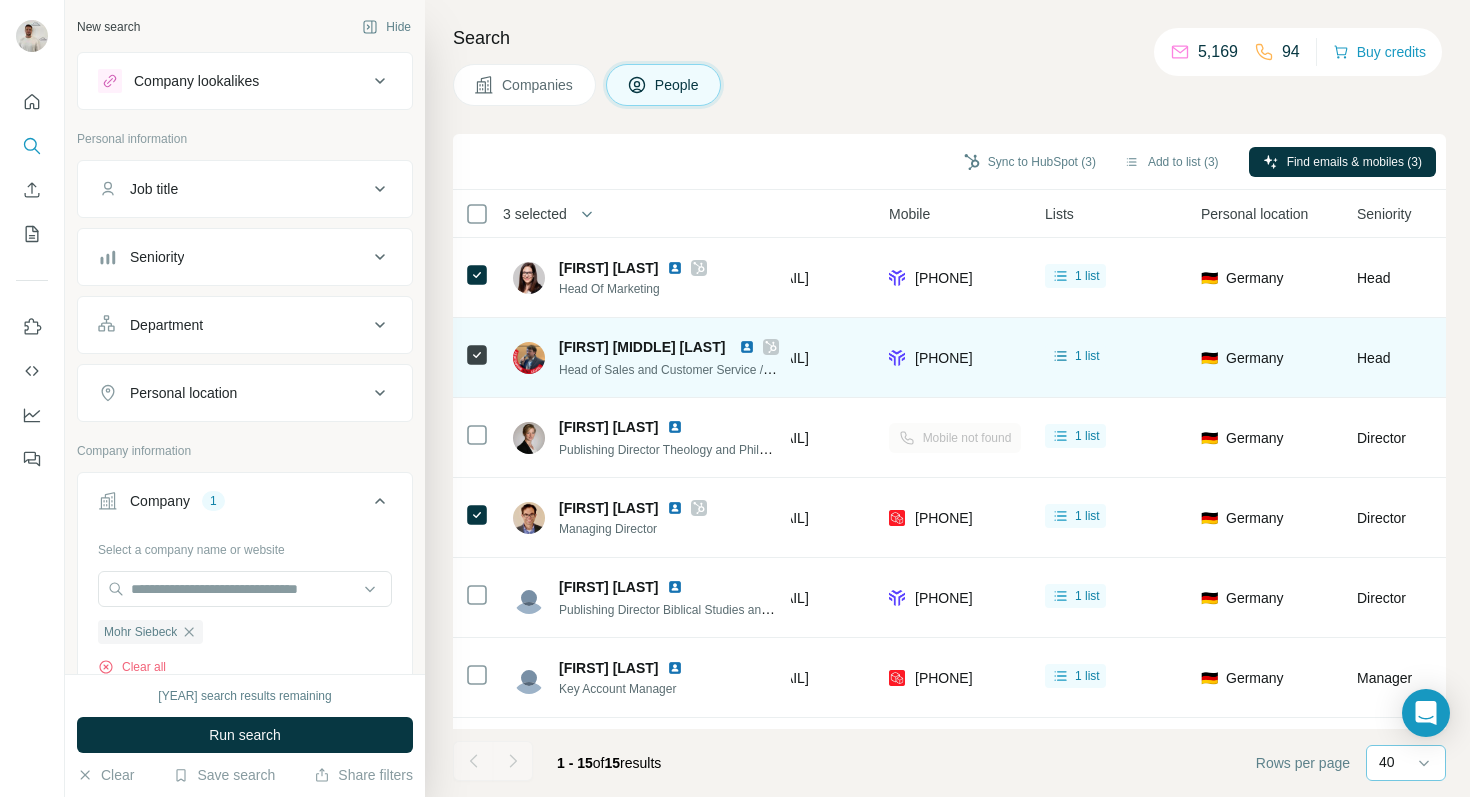 click at bounding box center (747, 347) 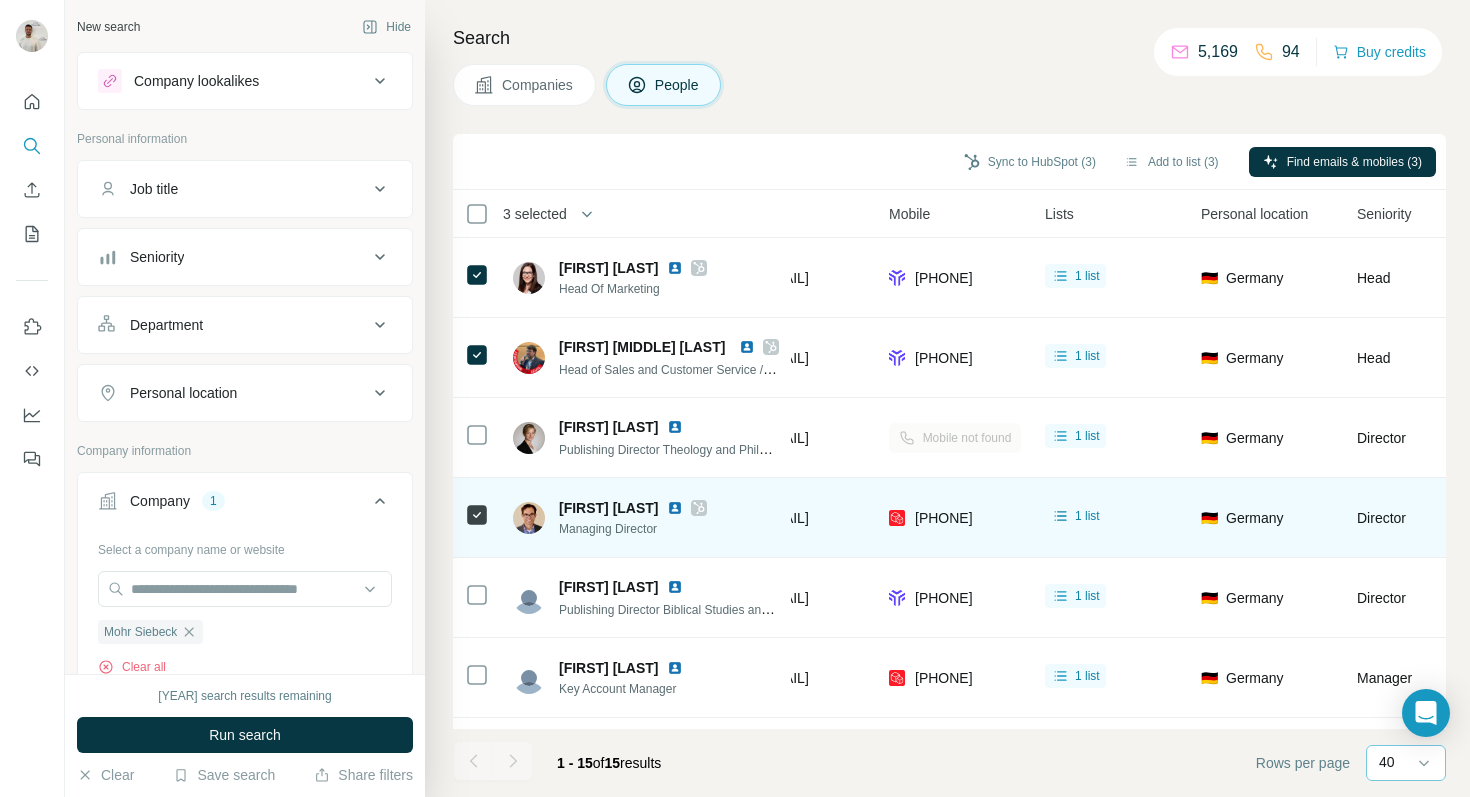 click at bounding box center (675, 508) 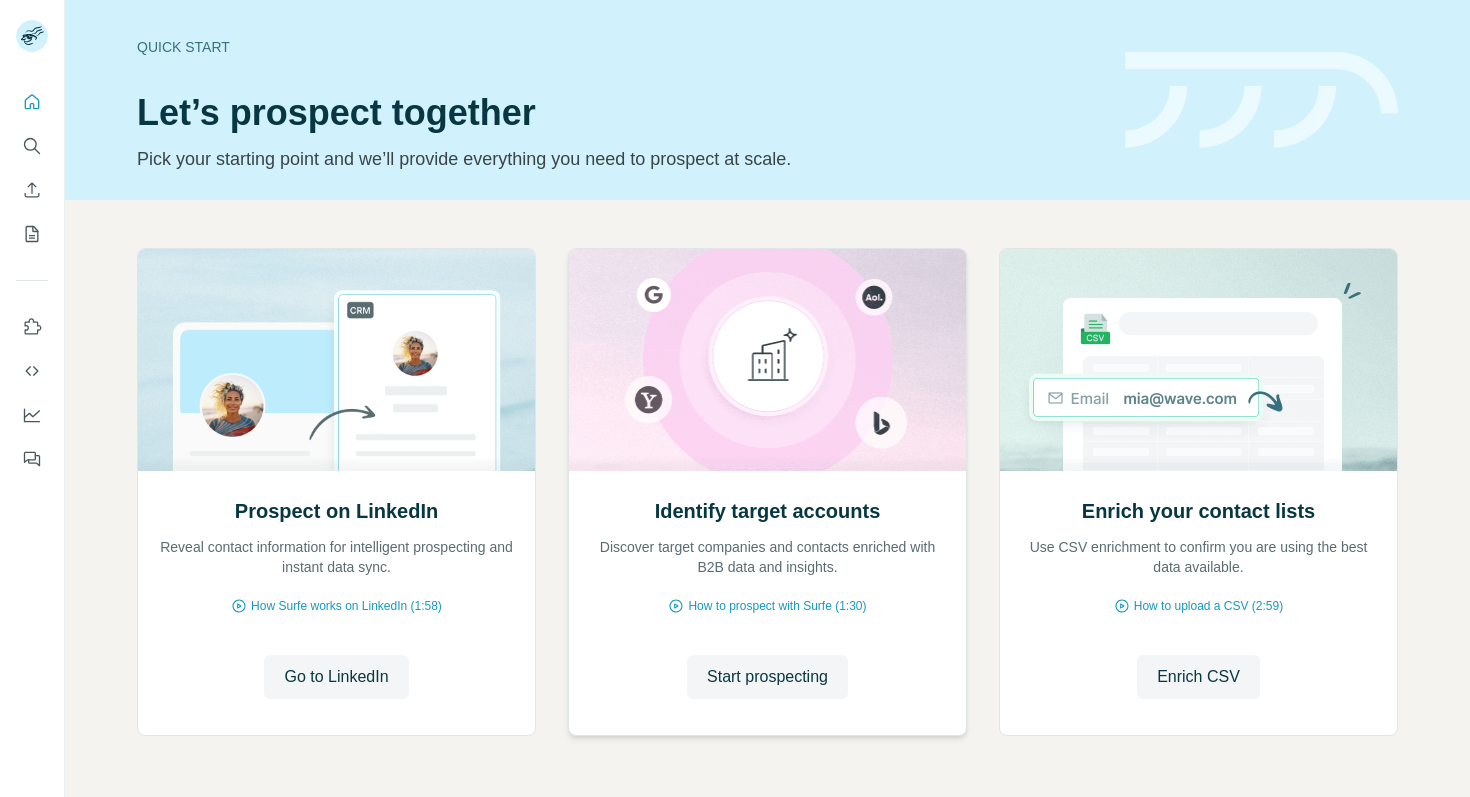 scroll, scrollTop: 0, scrollLeft: 0, axis: both 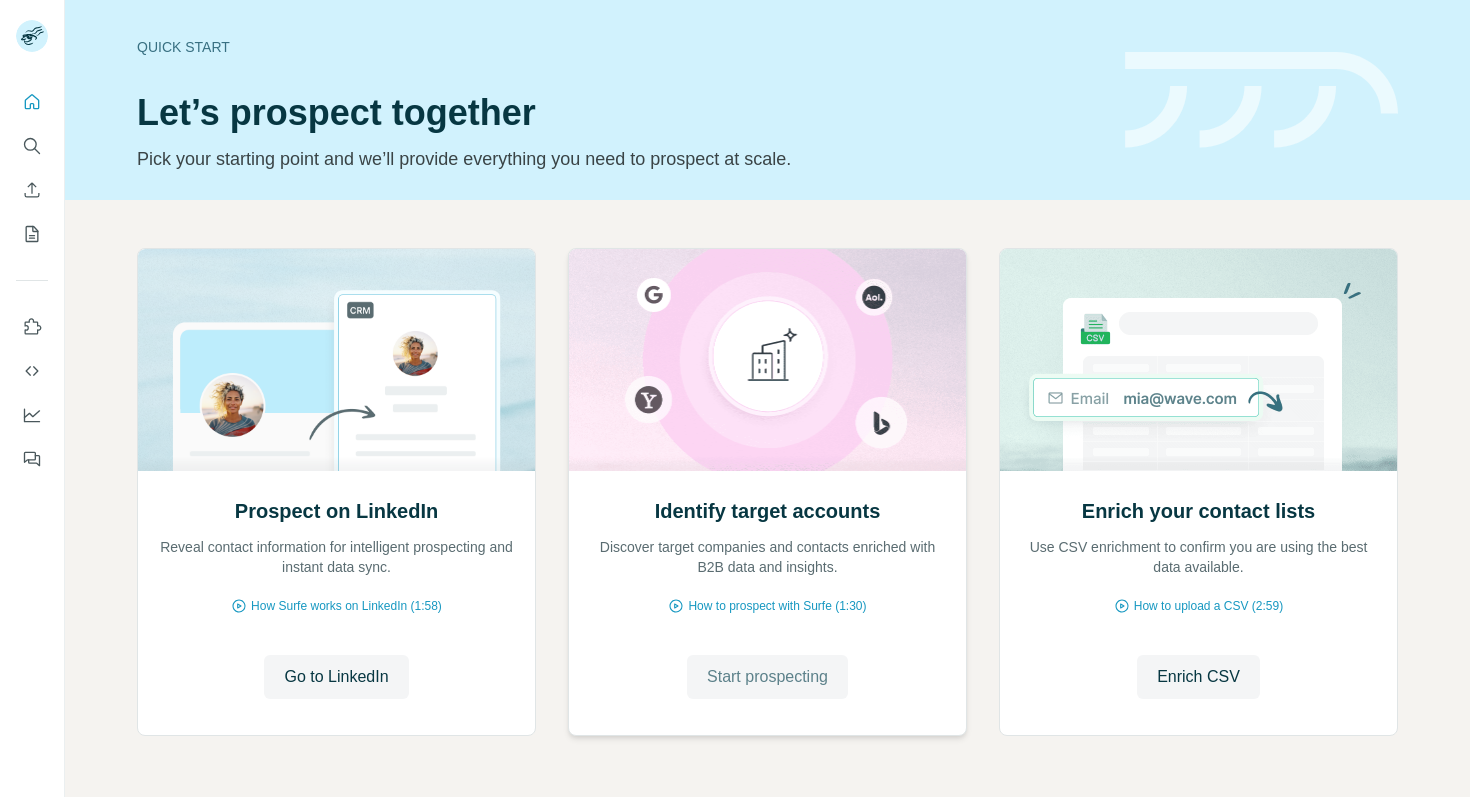 click on "Start prospecting" at bounding box center [767, 677] 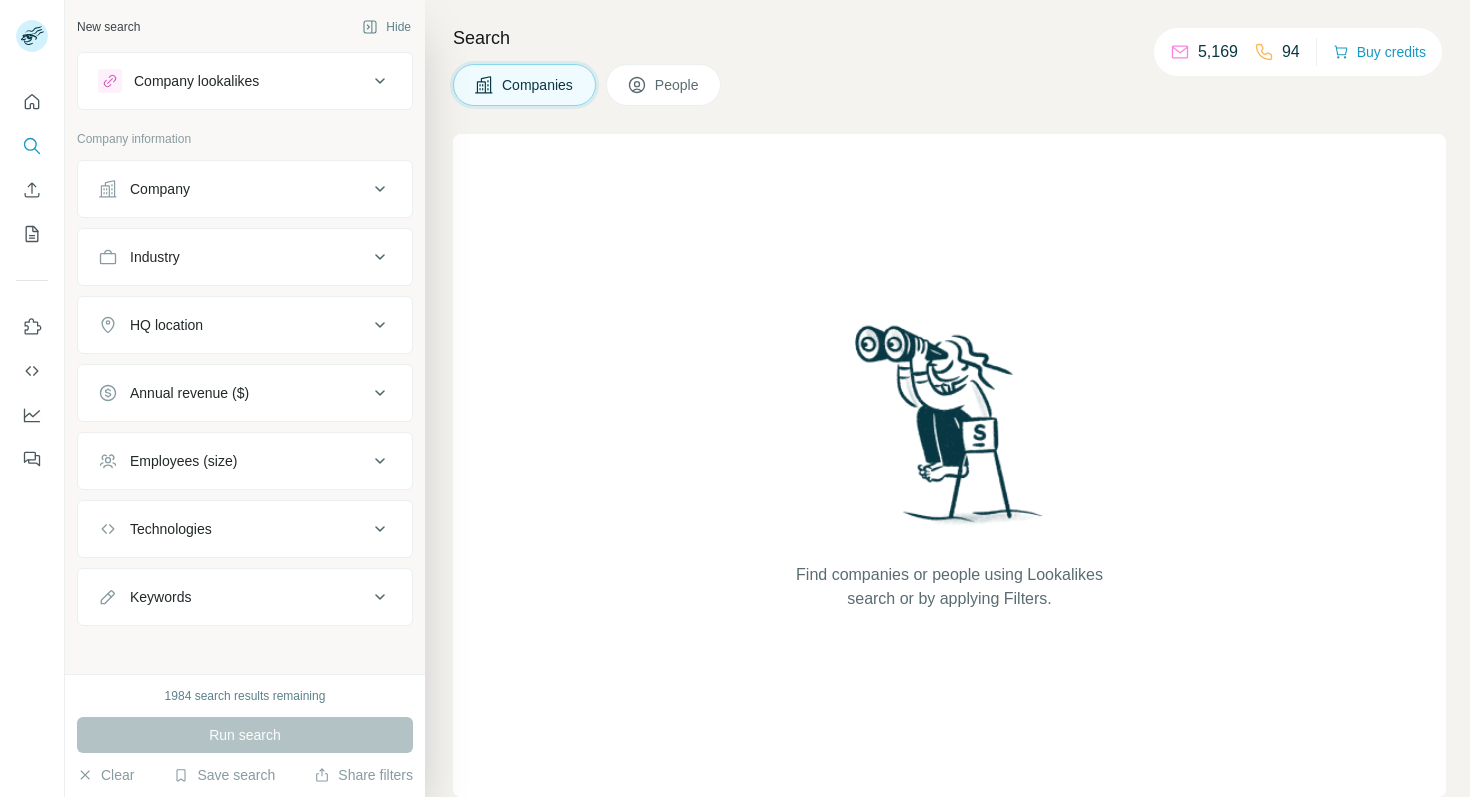 click on "Company" at bounding box center (233, 189) 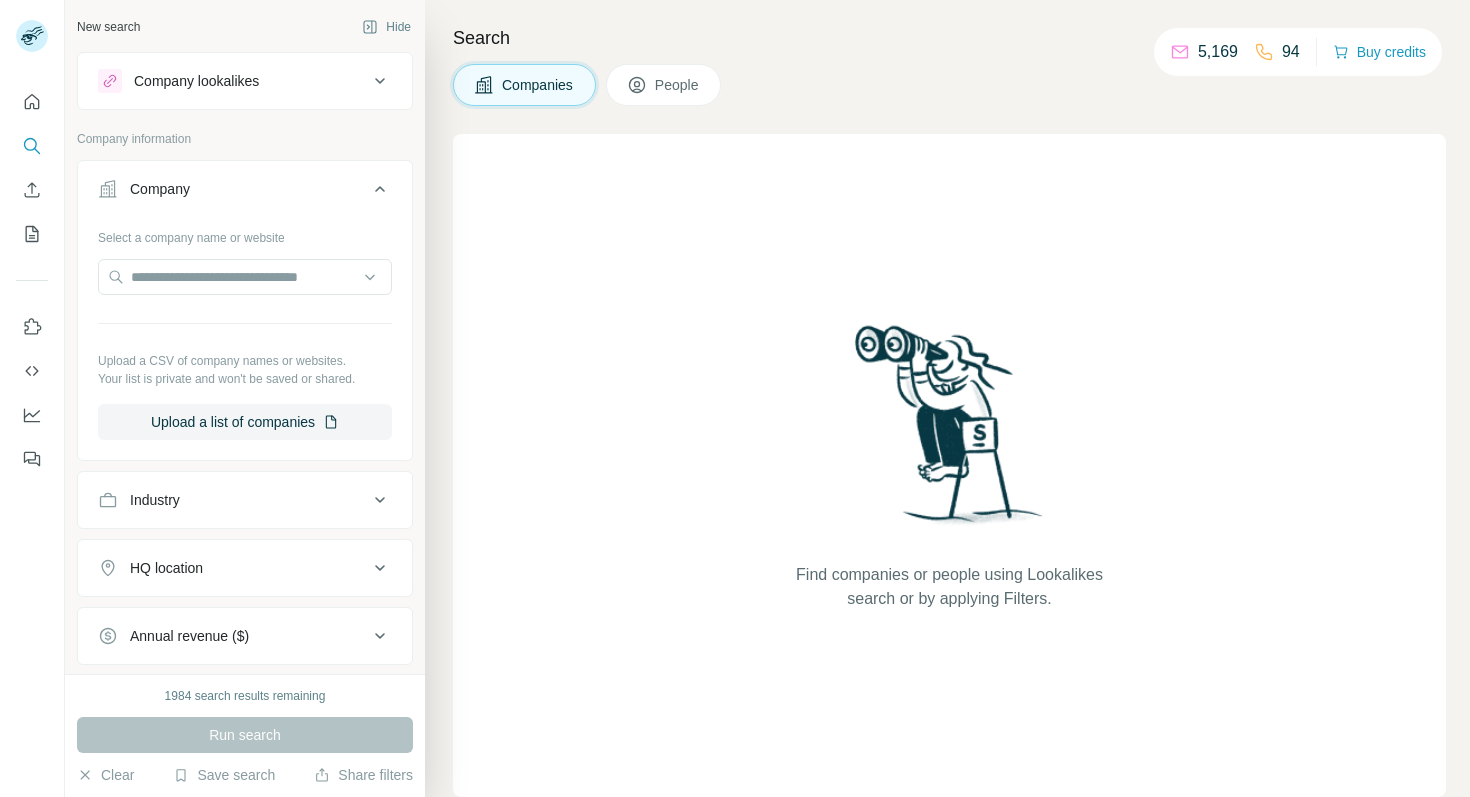 type 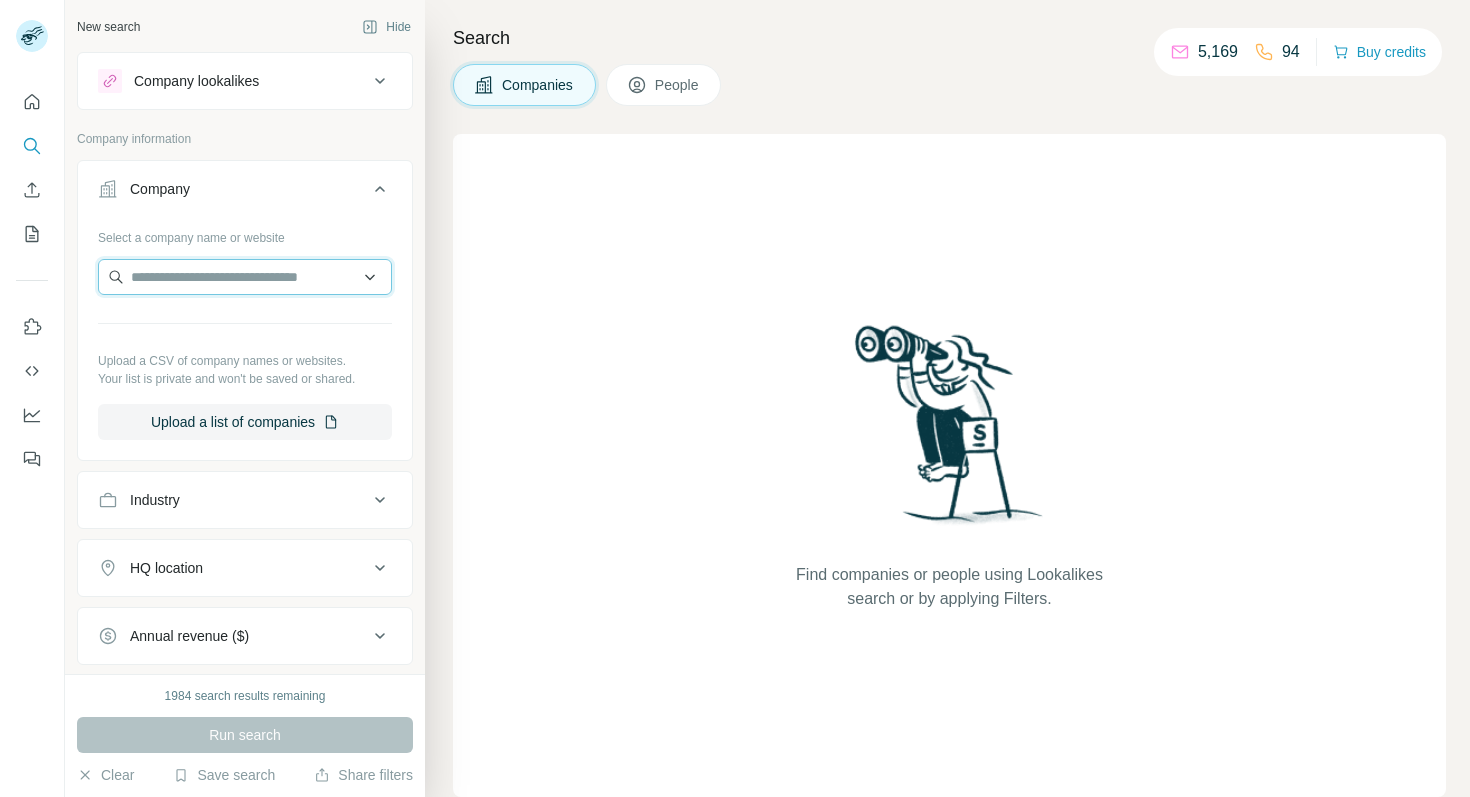 click at bounding box center [245, 277] 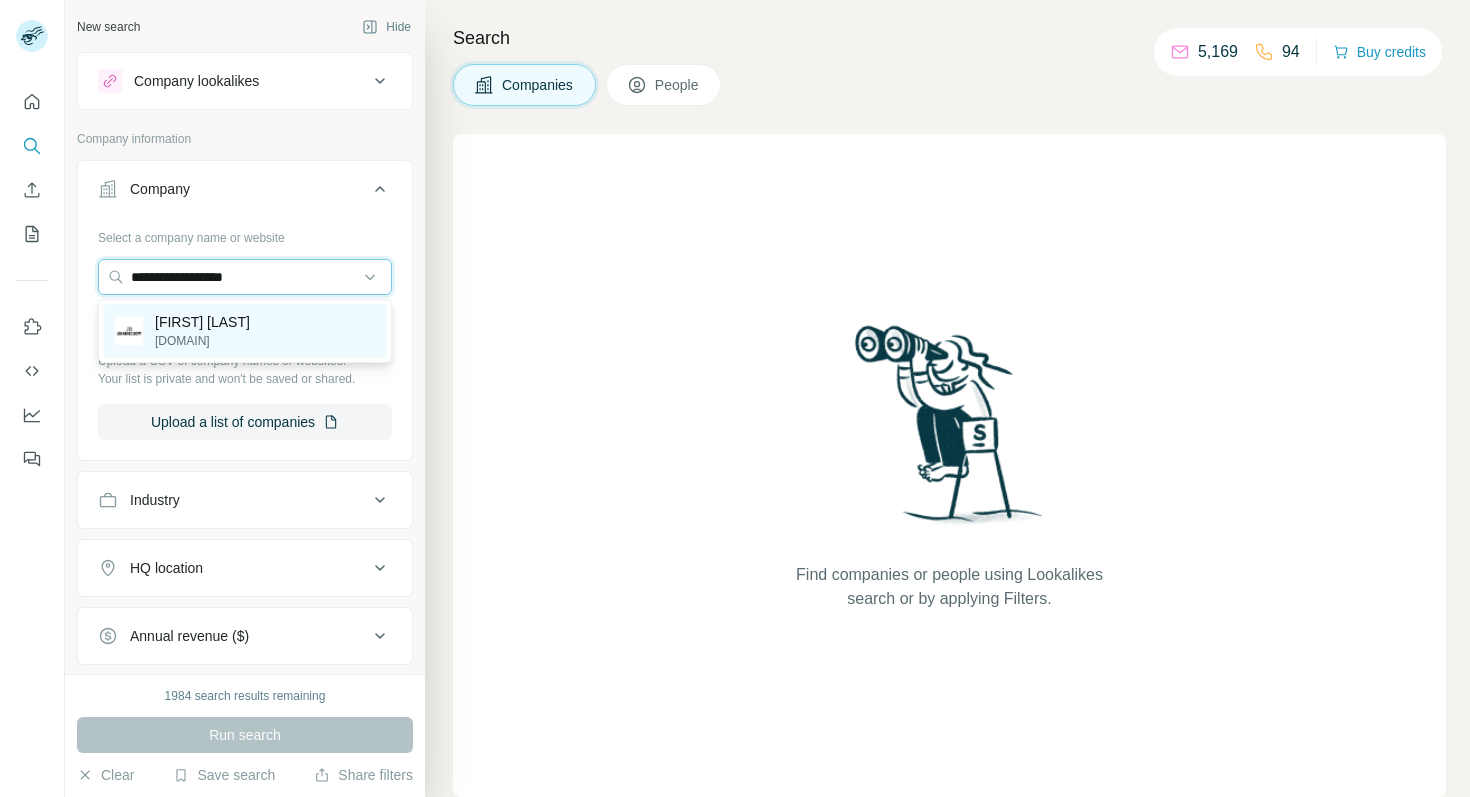 type on "**********" 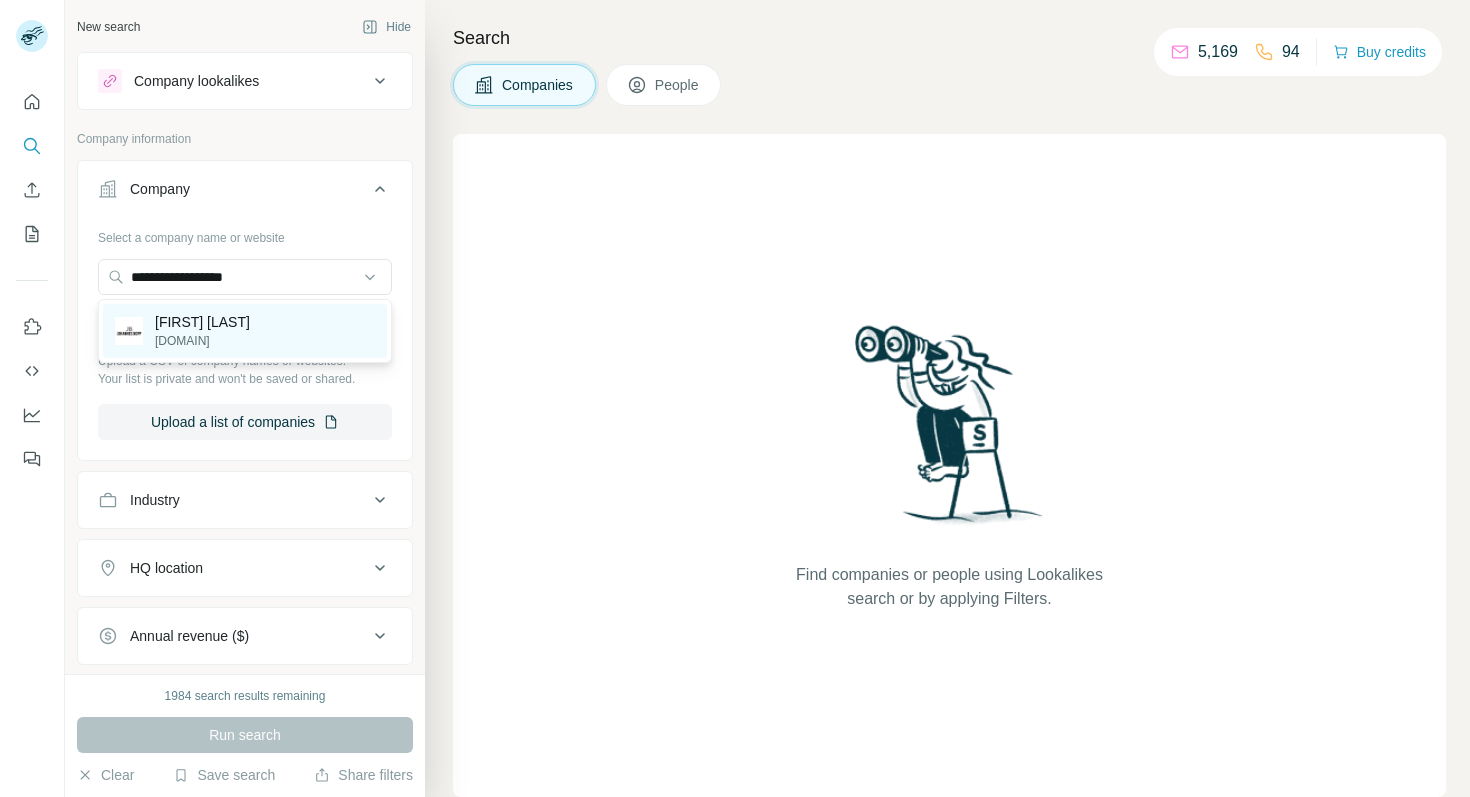 click on "Johannes Bopp" at bounding box center [202, 322] 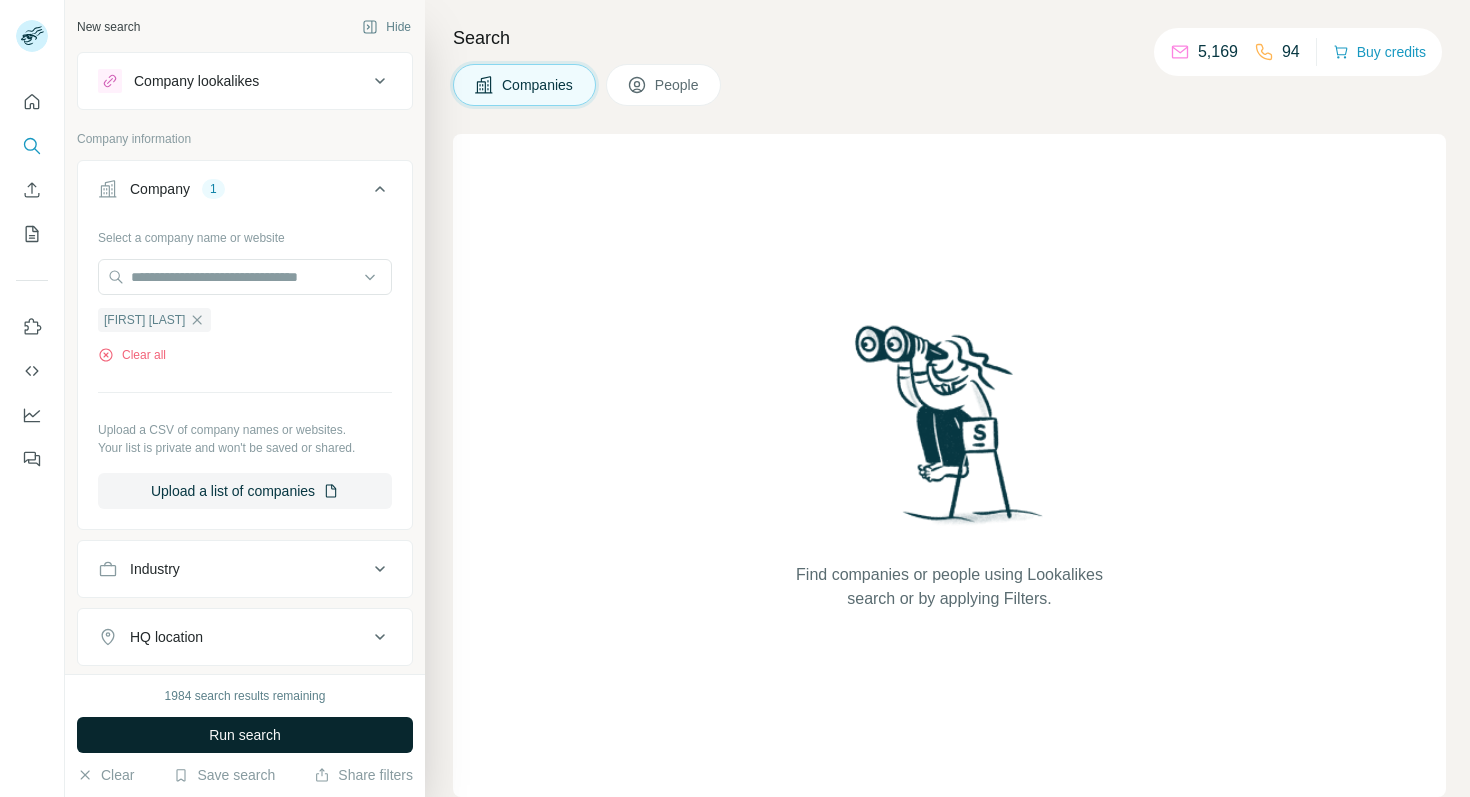 click on "Run search" at bounding box center [245, 735] 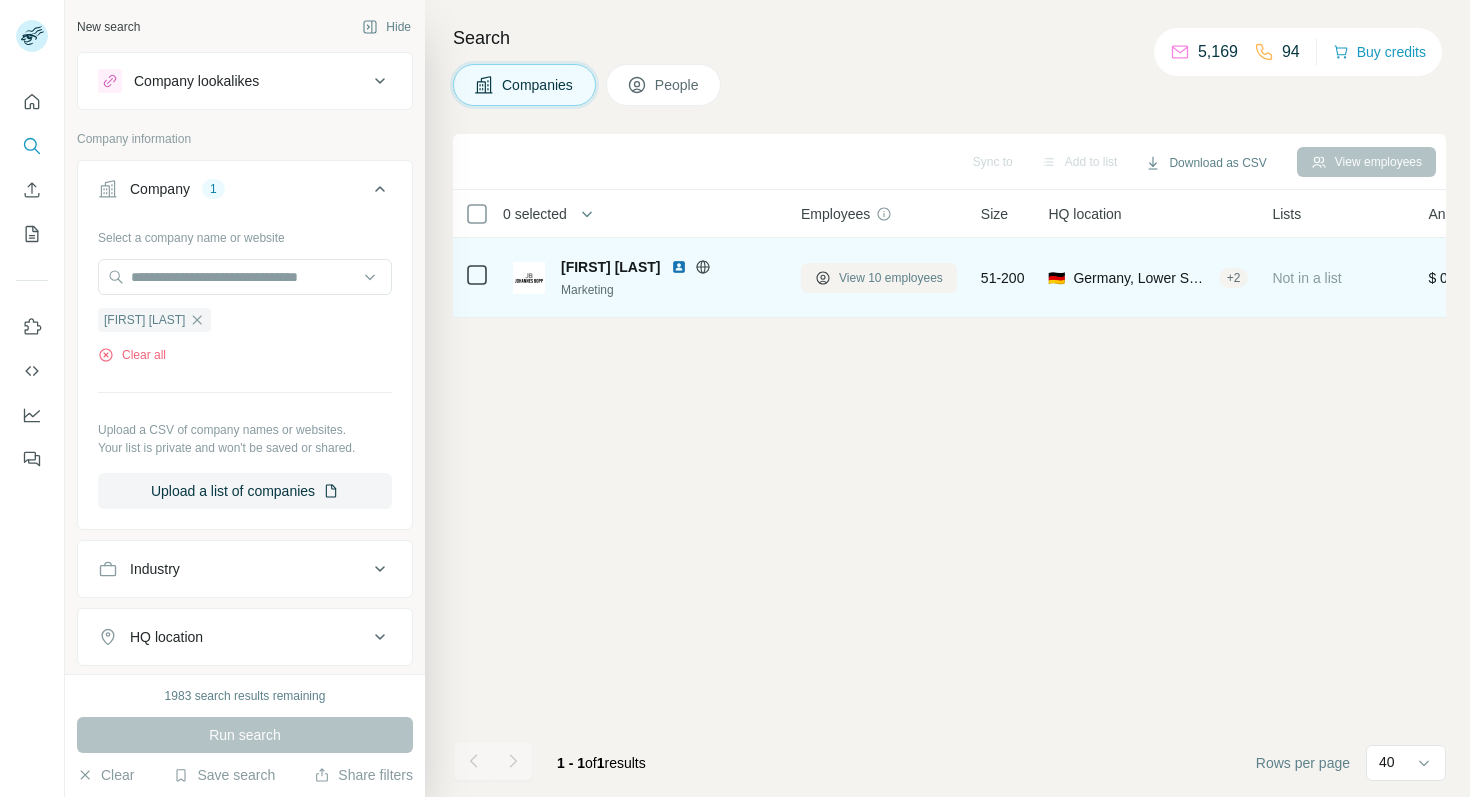 click on "View 10 employees" at bounding box center [879, 278] 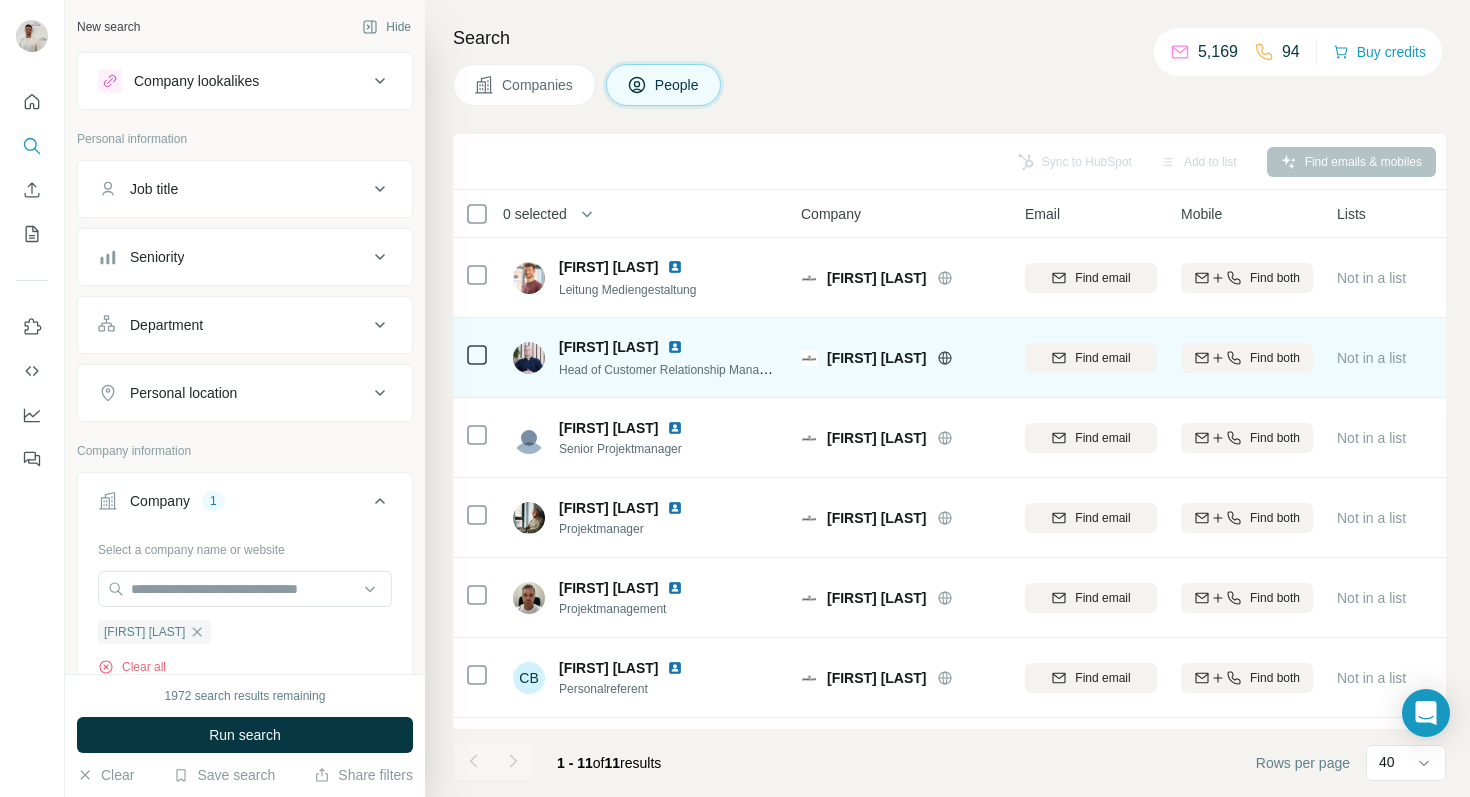 click on "Head of Customer Relationship Management" at bounding box center [669, 369] 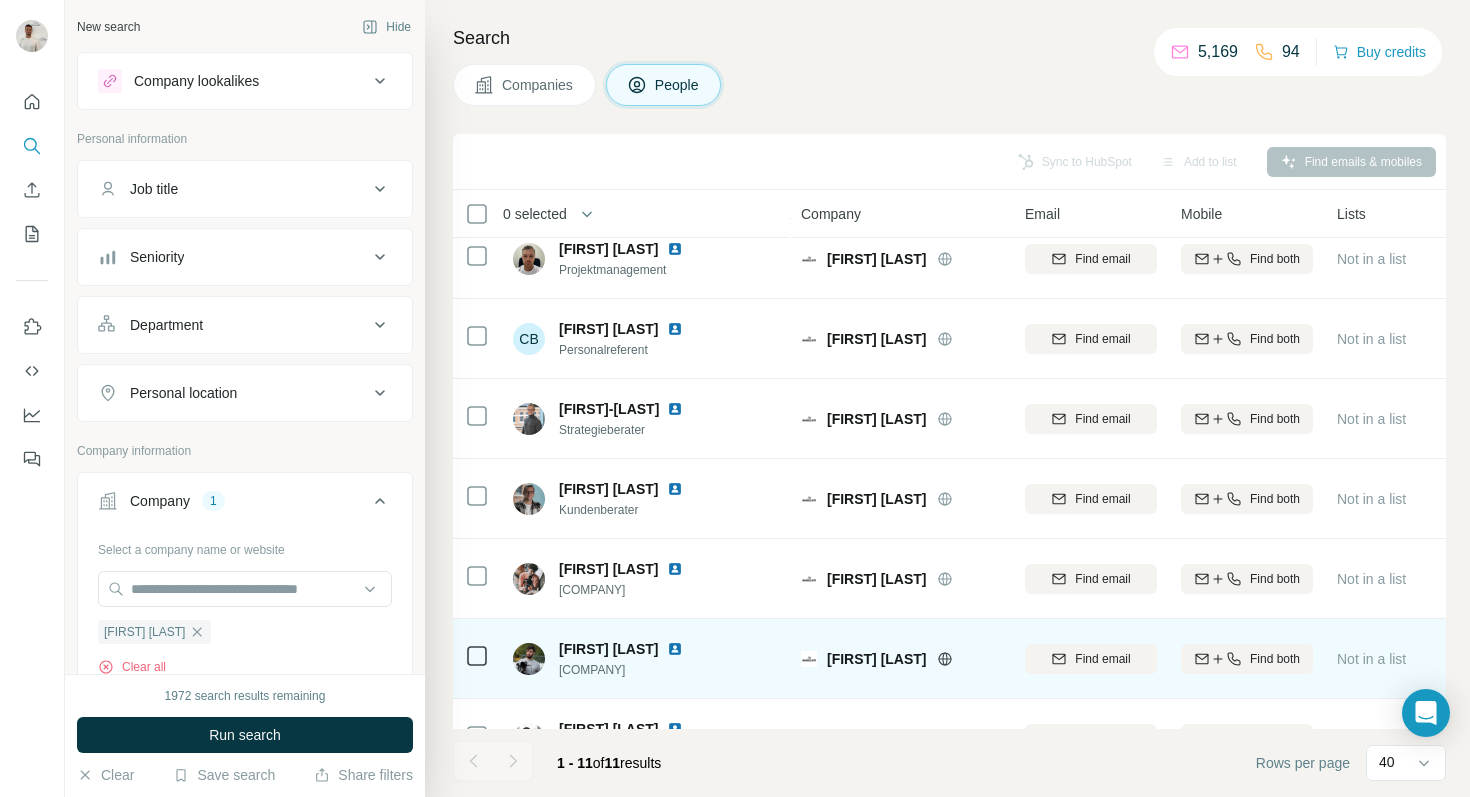 scroll, scrollTop: 389, scrollLeft: 0, axis: vertical 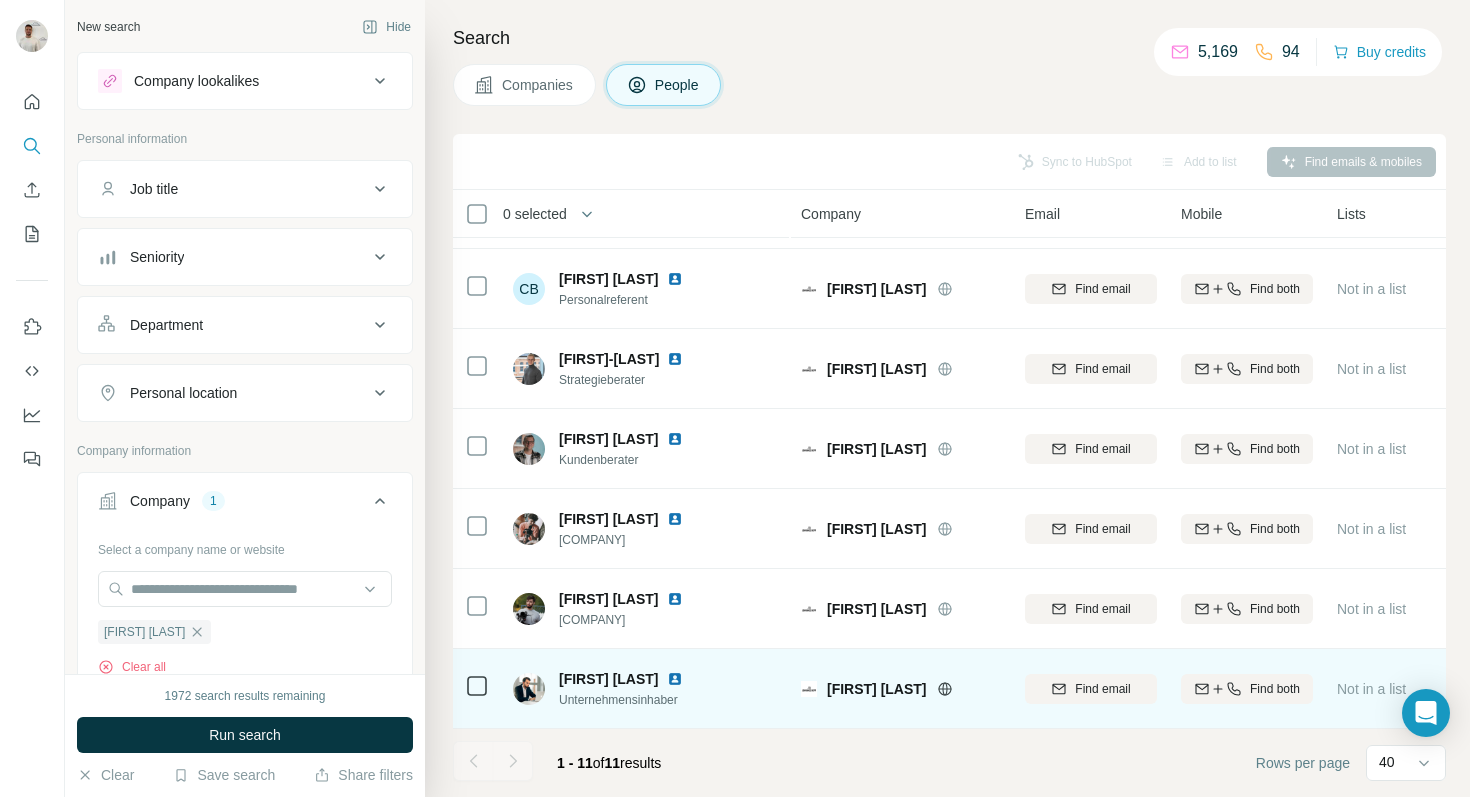 click at bounding box center (675, 679) 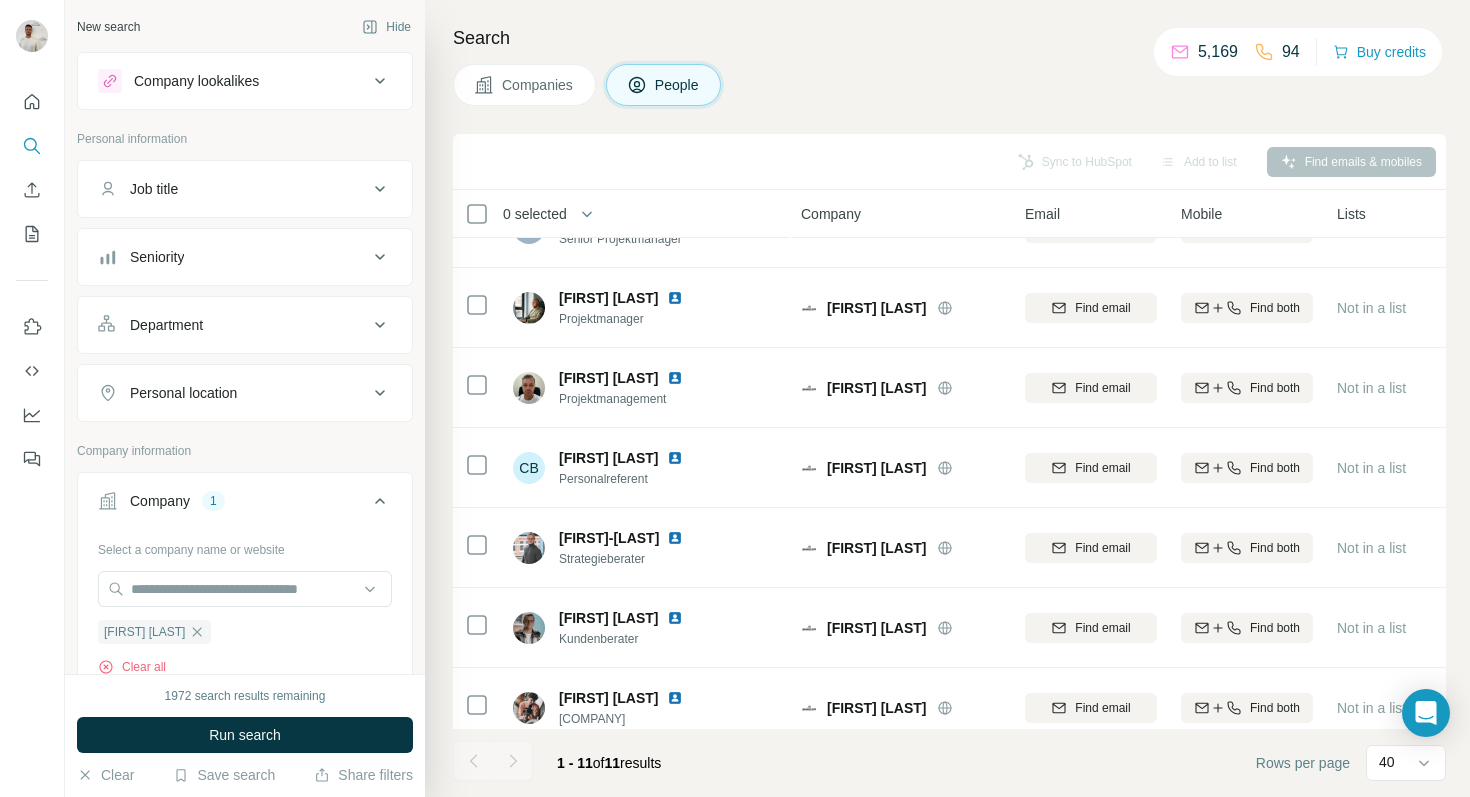 scroll, scrollTop: 0, scrollLeft: 0, axis: both 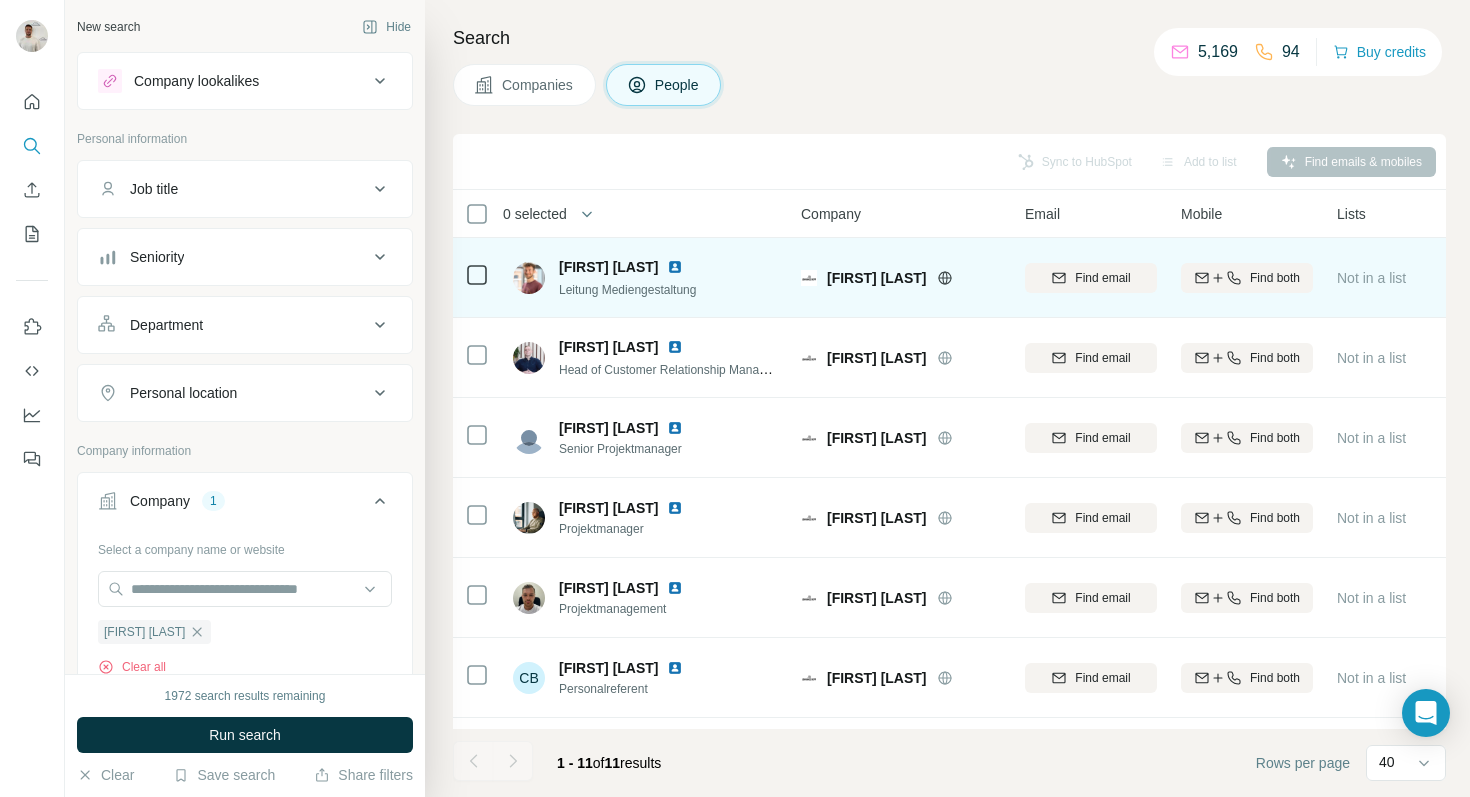 click at bounding box center (675, 267) 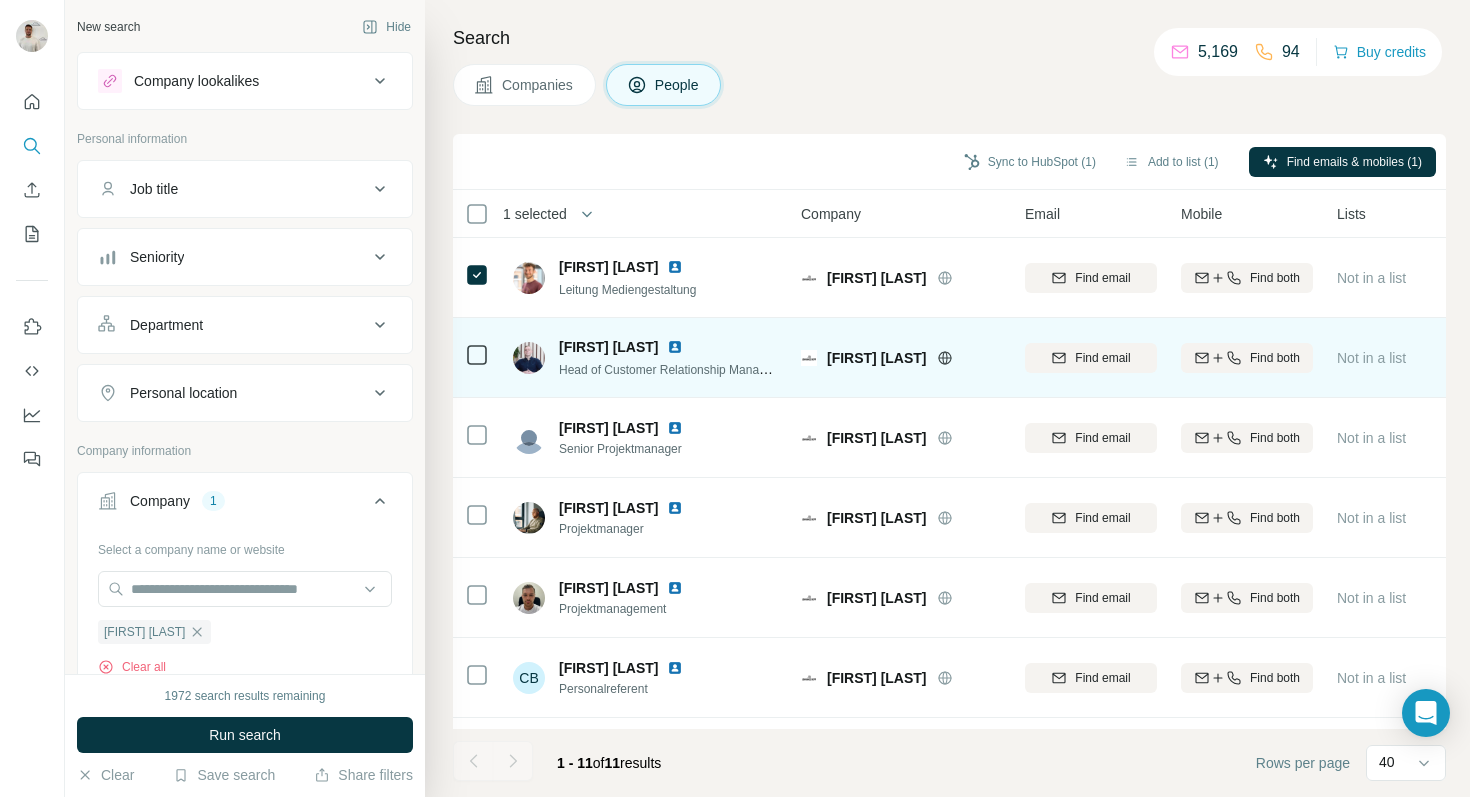 click at bounding box center [675, 347] 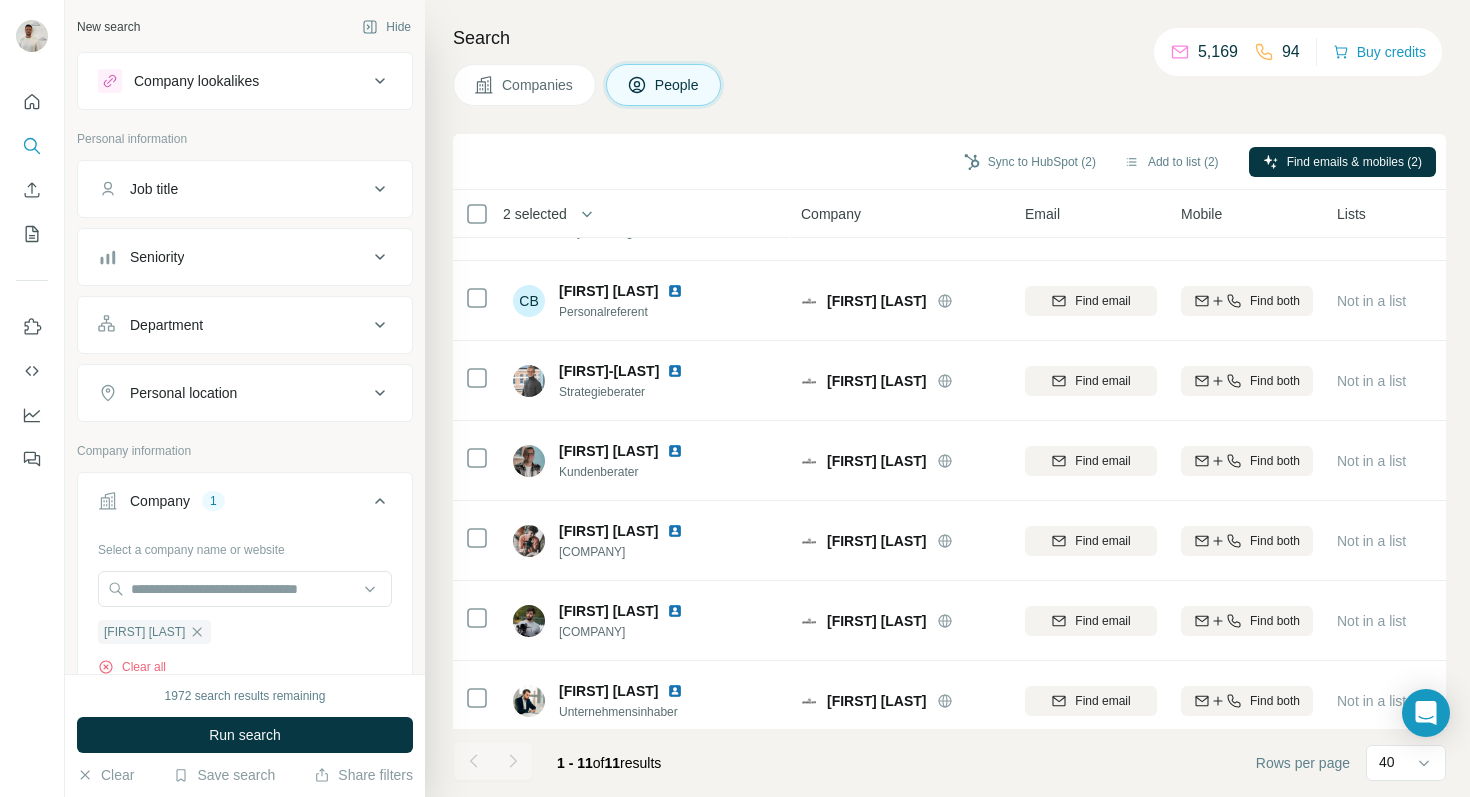 scroll, scrollTop: 389, scrollLeft: 0, axis: vertical 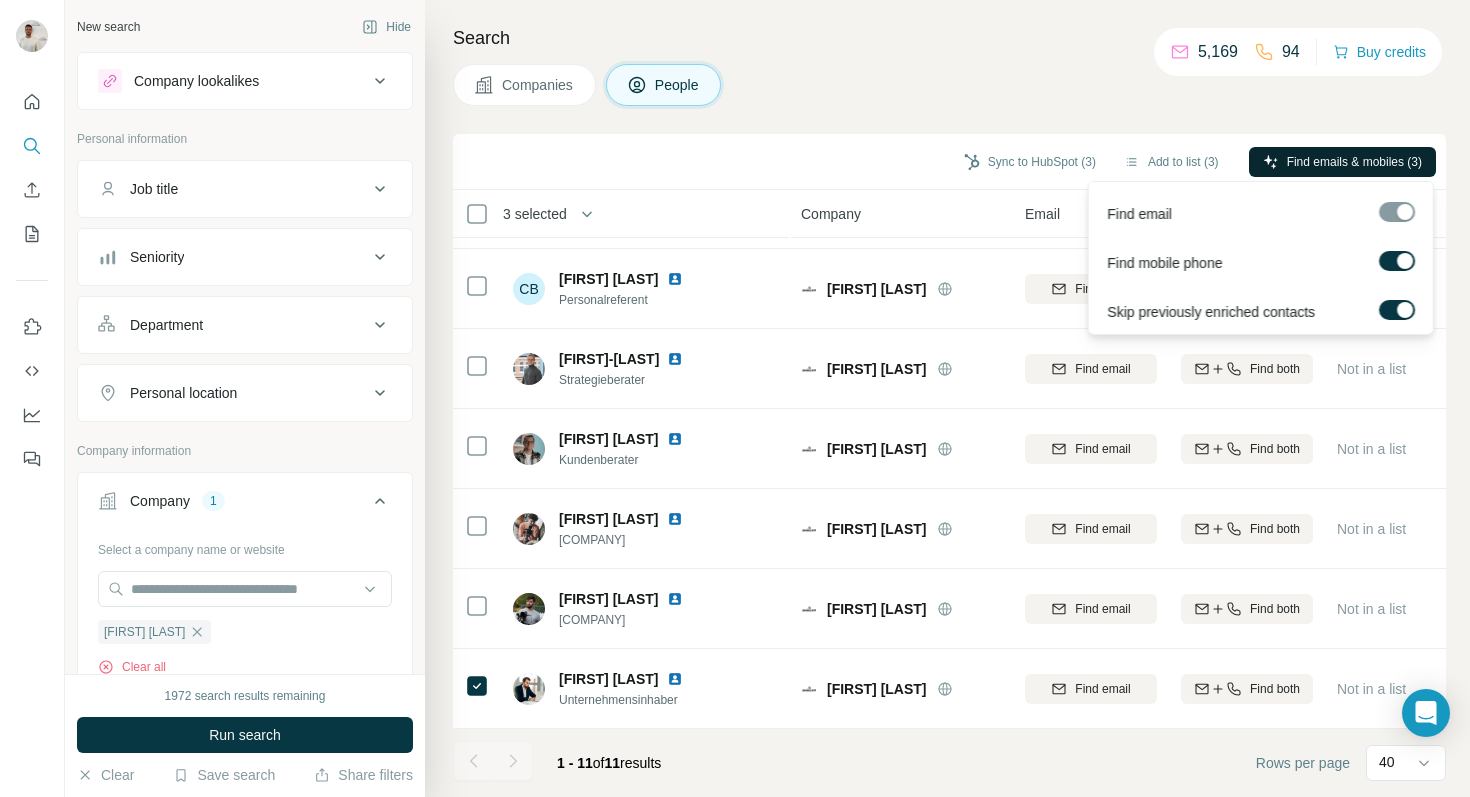 click on "Find emails & mobiles (3)" at bounding box center [1354, 162] 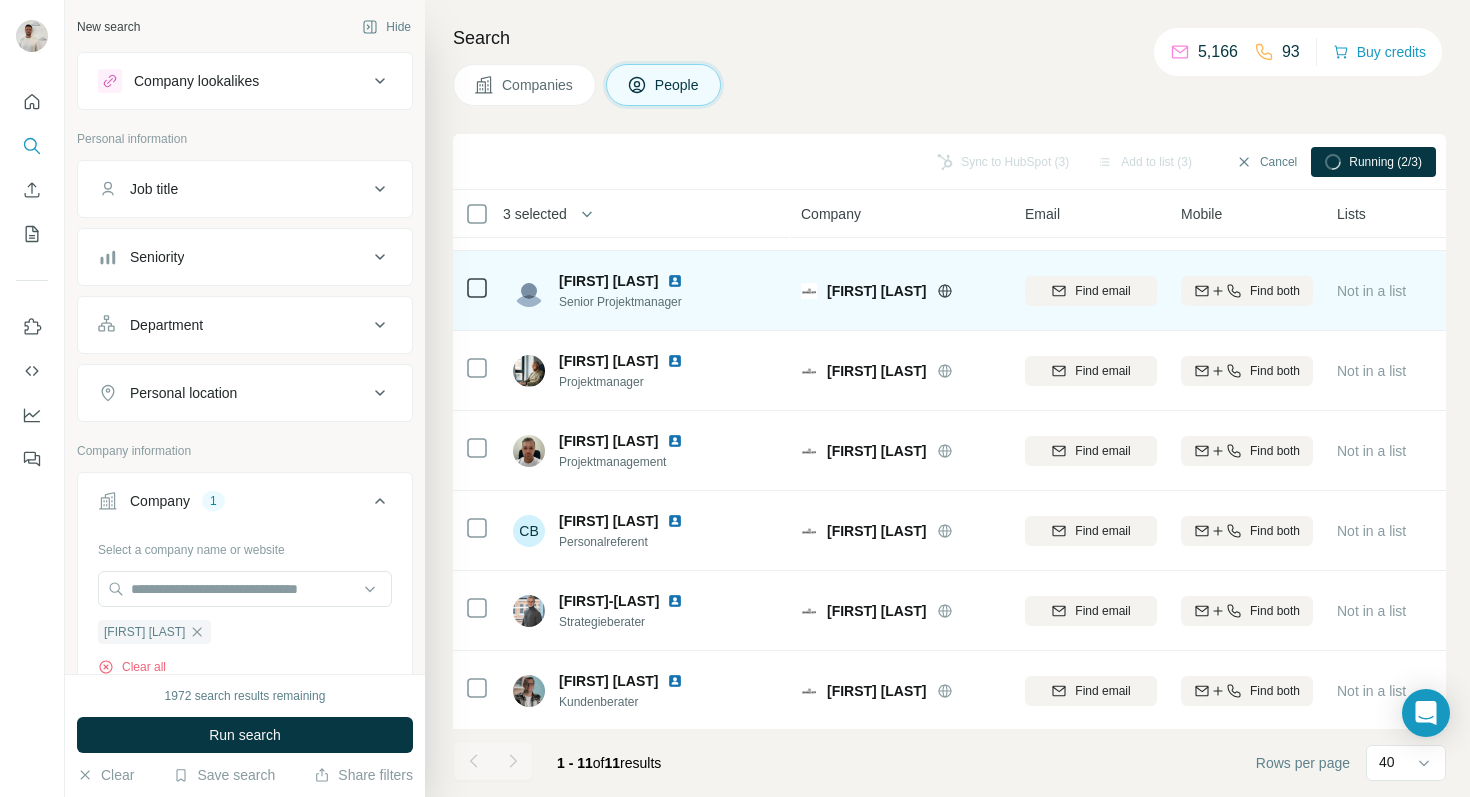 scroll, scrollTop: 0, scrollLeft: 0, axis: both 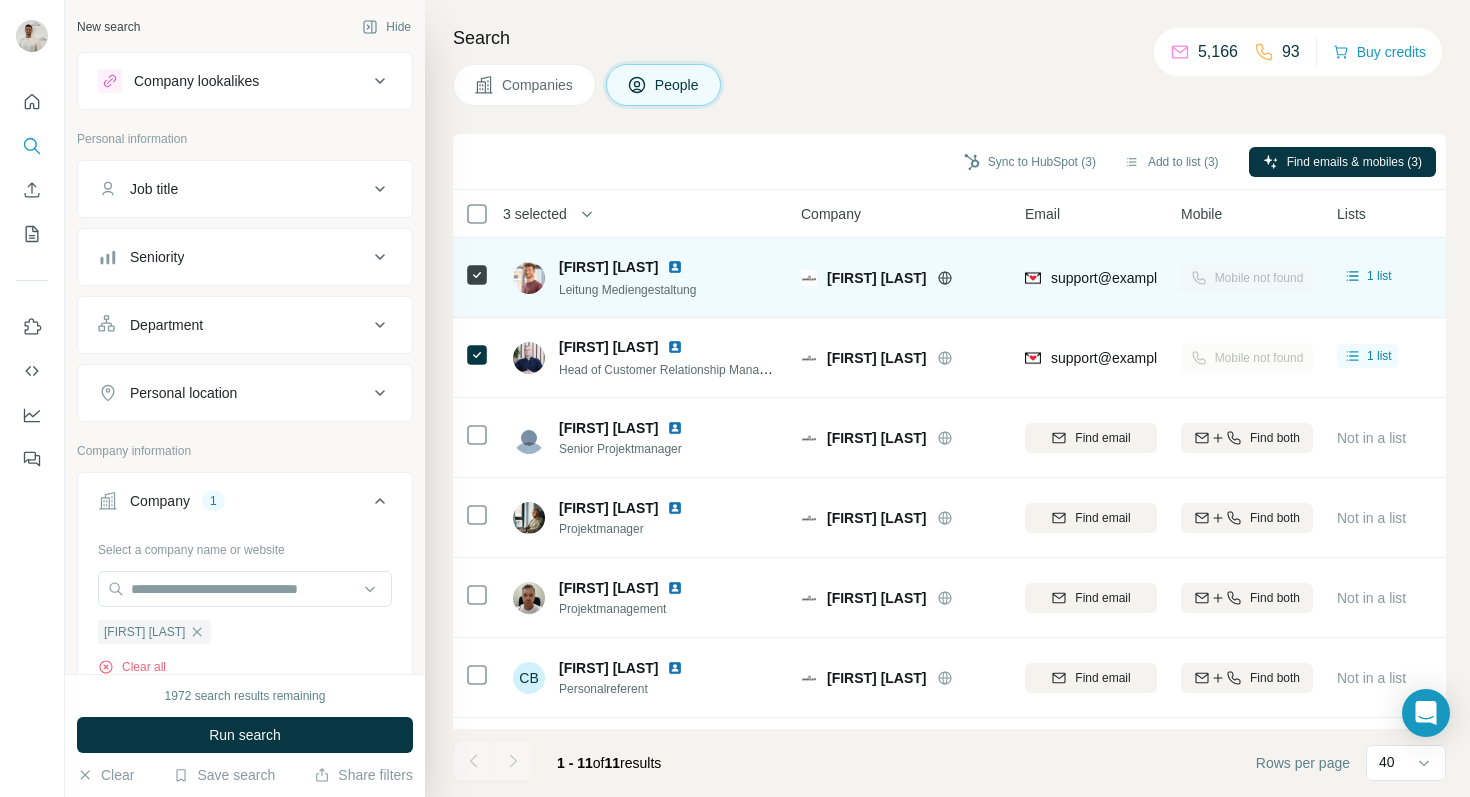 click at bounding box center (675, 267) 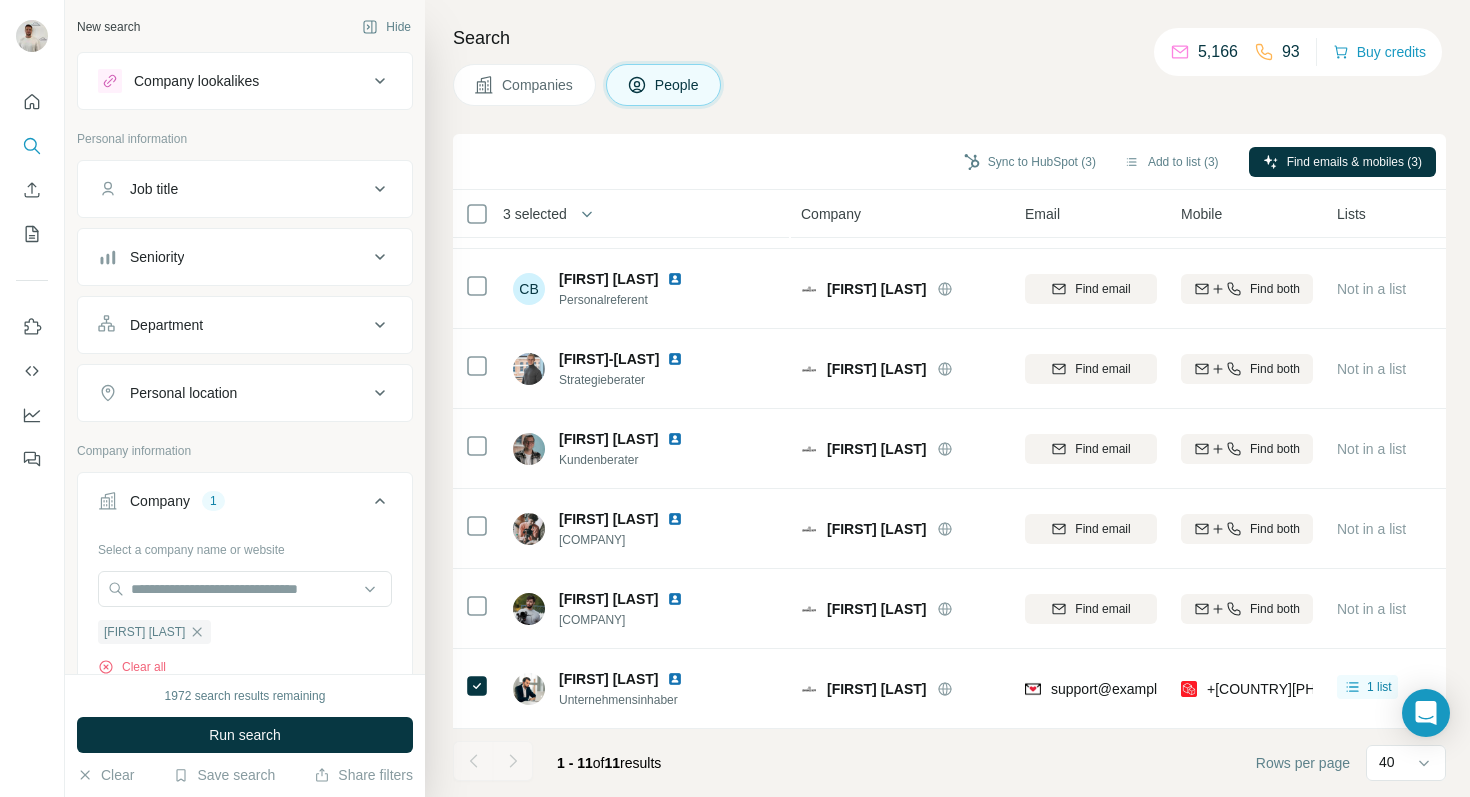 scroll, scrollTop: 0, scrollLeft: 0, axis: both 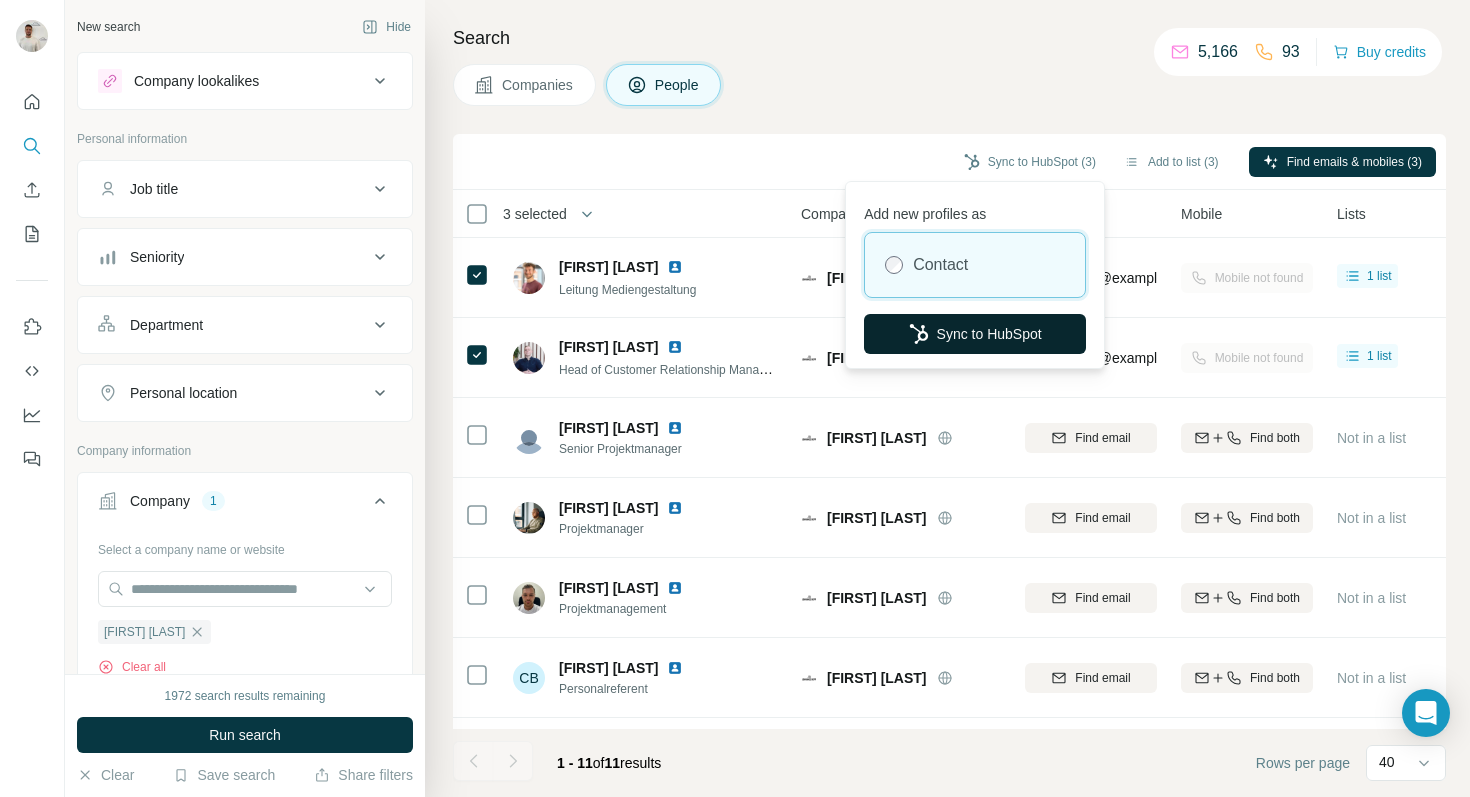 click on "Sync to HubSpot" at bounding box center (975, 334) 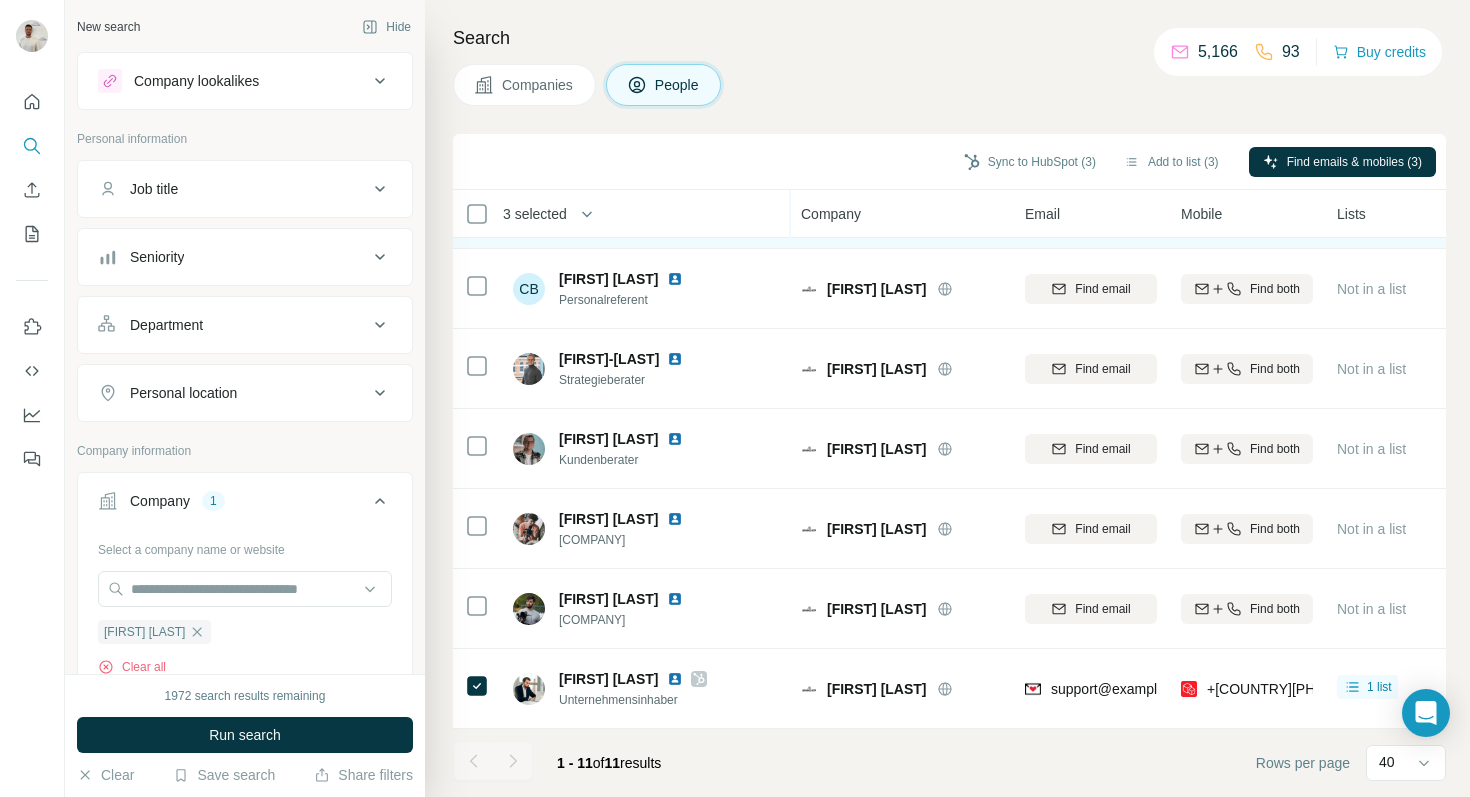 scroll, scrollTop: 0, scrollLeft: 0, axis: both 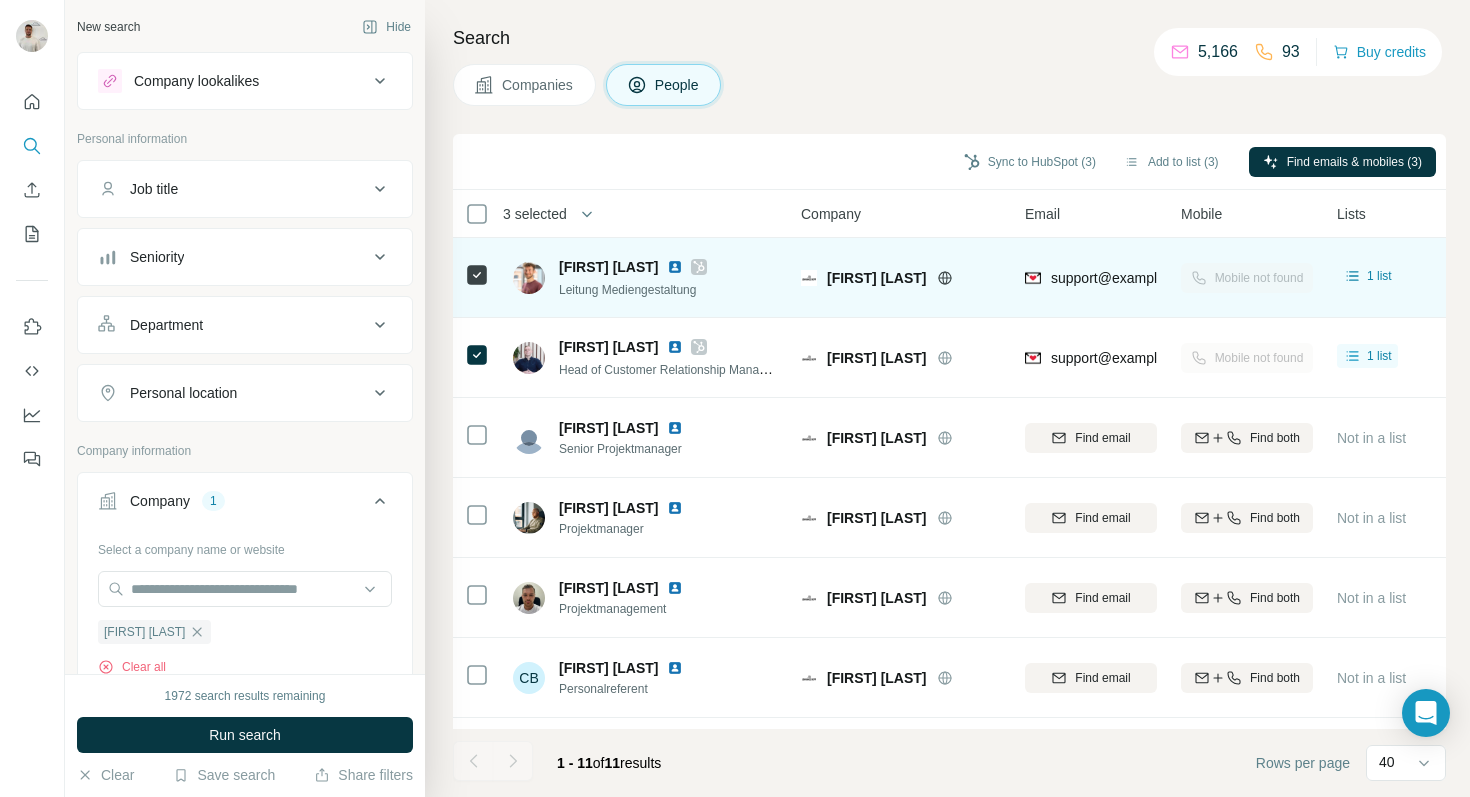 click 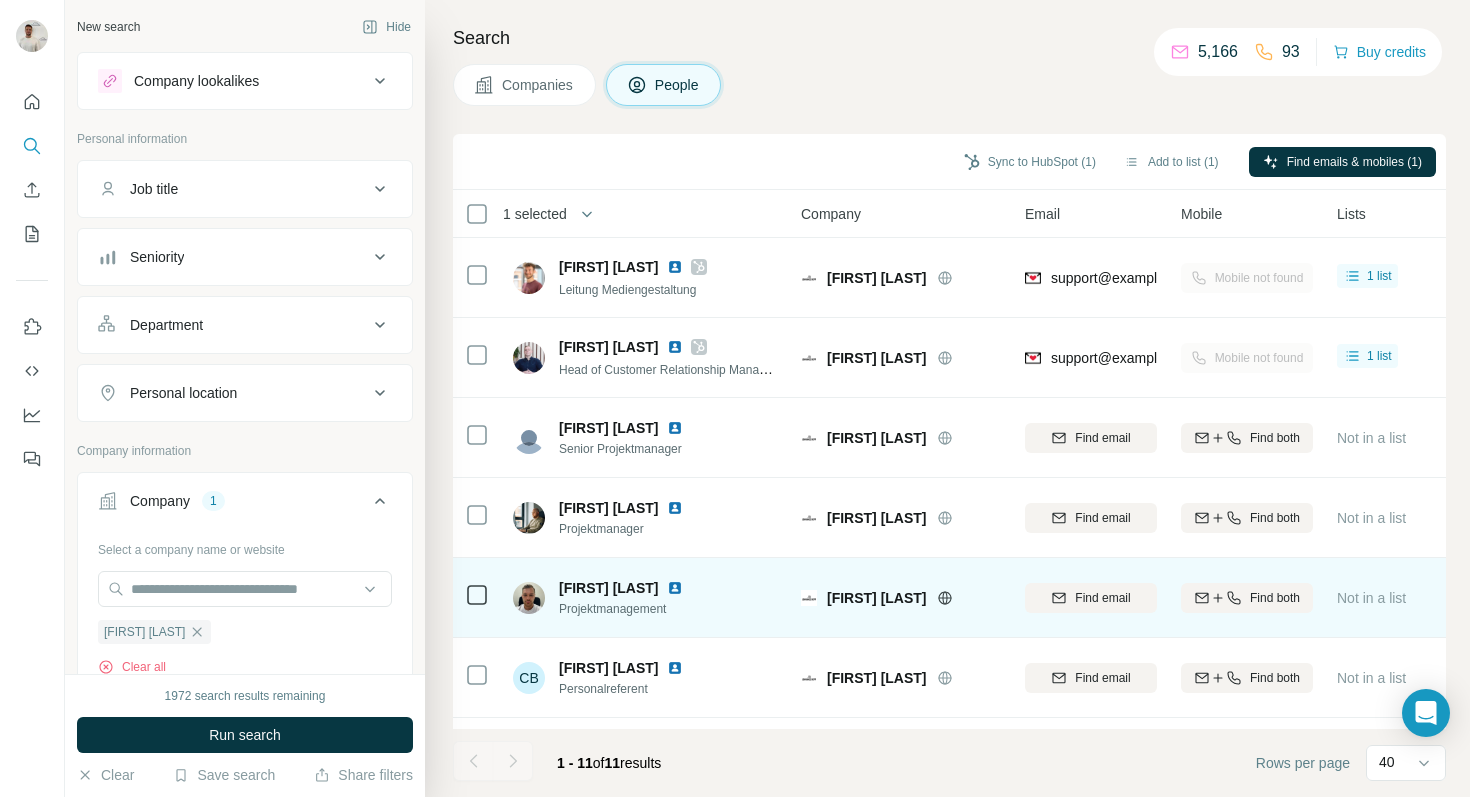 scroll, scrollTop: 389, scrollLeft: 0, axis: vertical 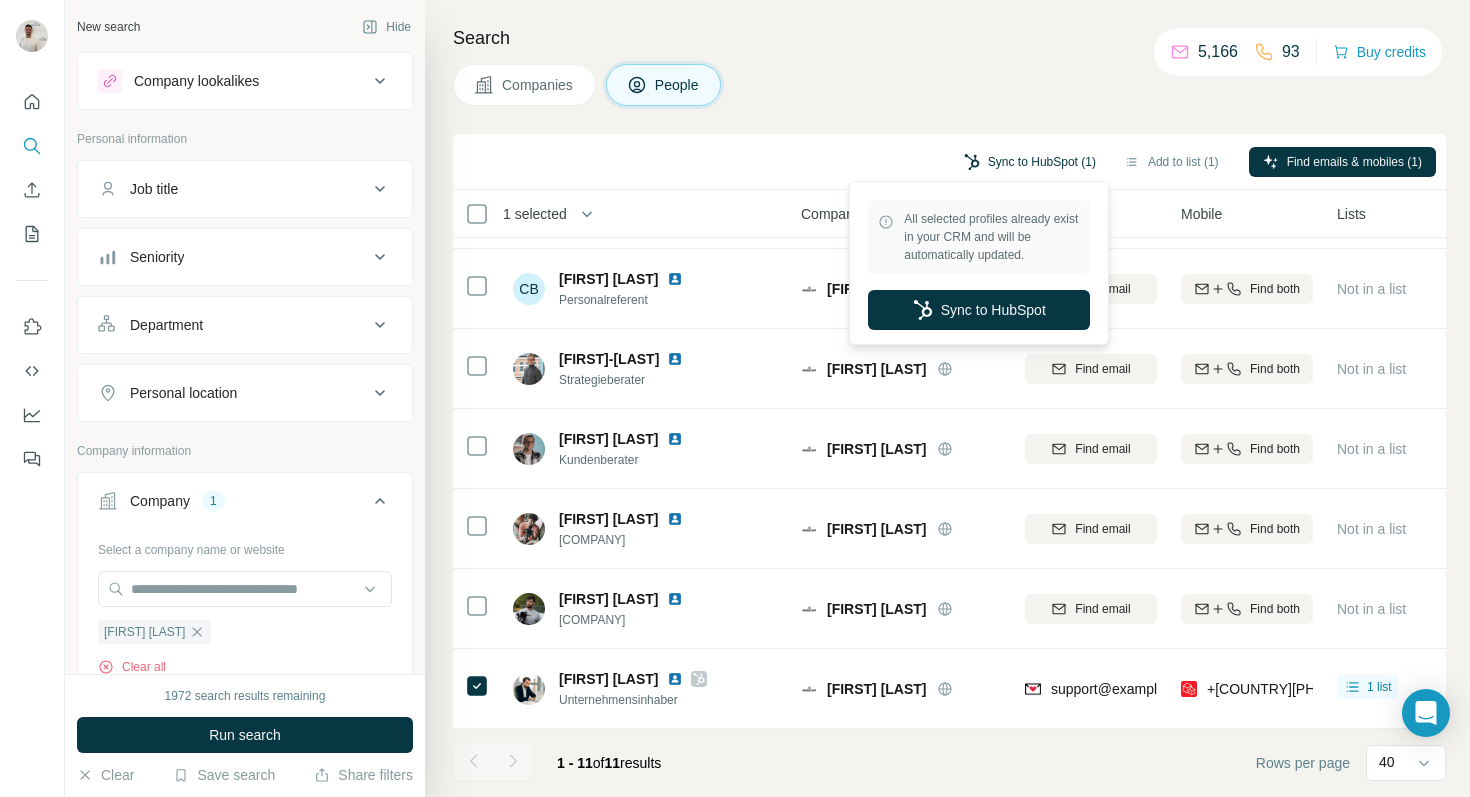 click on "Sync to HubSpot (1)" at bounding box center [1030, 162] 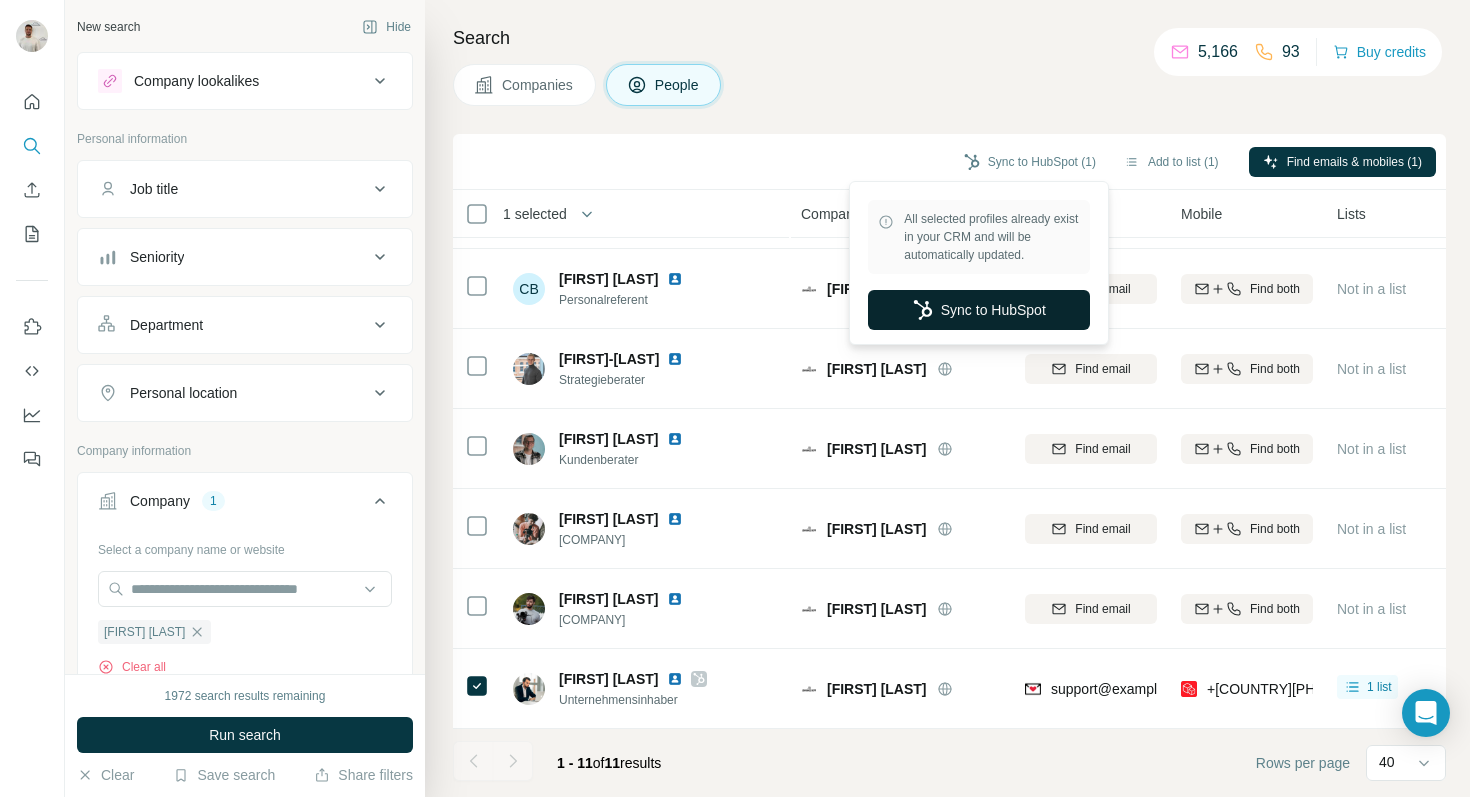 click on "Sync to HubSpot" at bounding box center (979, 310) 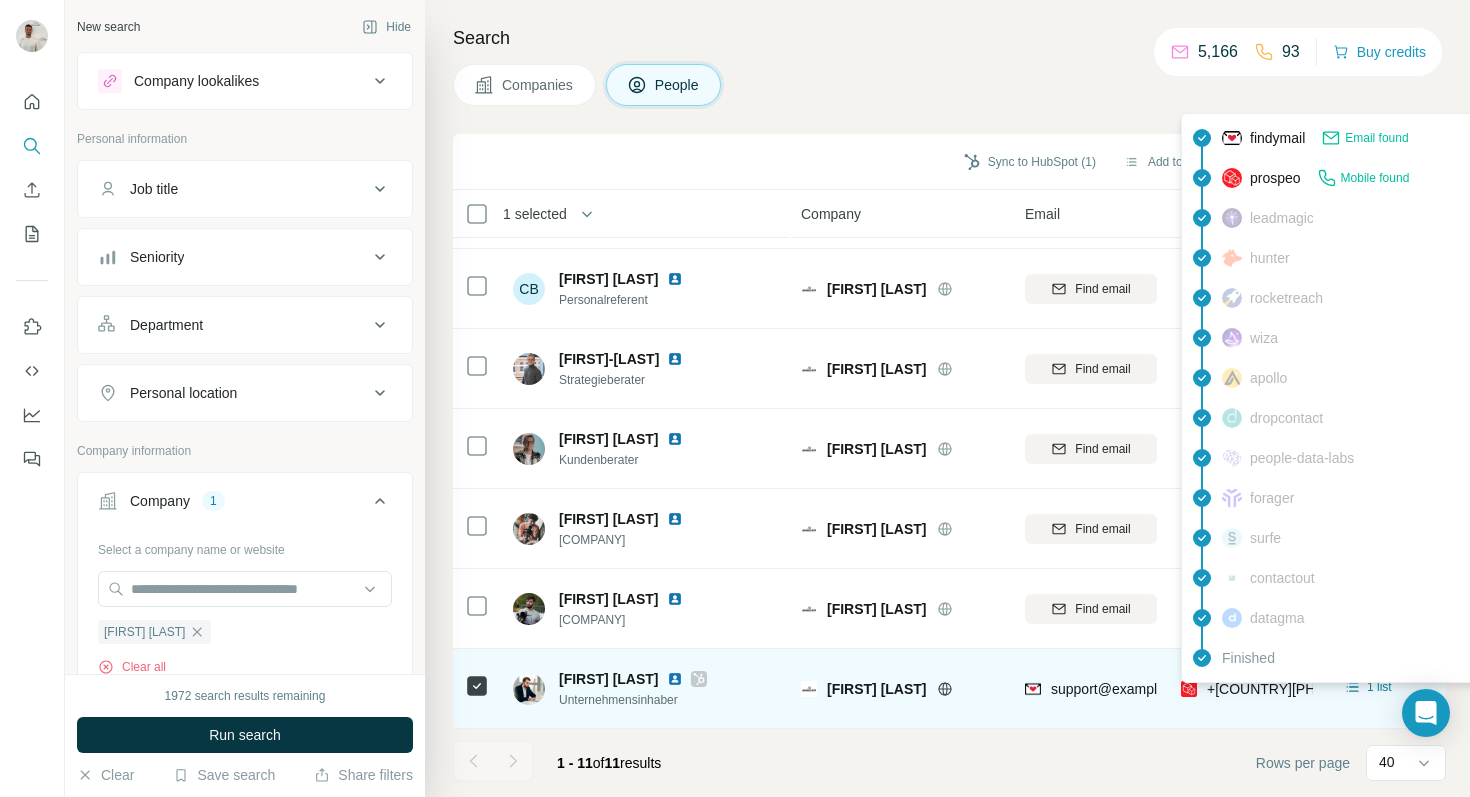 click on "+491739915156" at bounding box center [1278, 689] 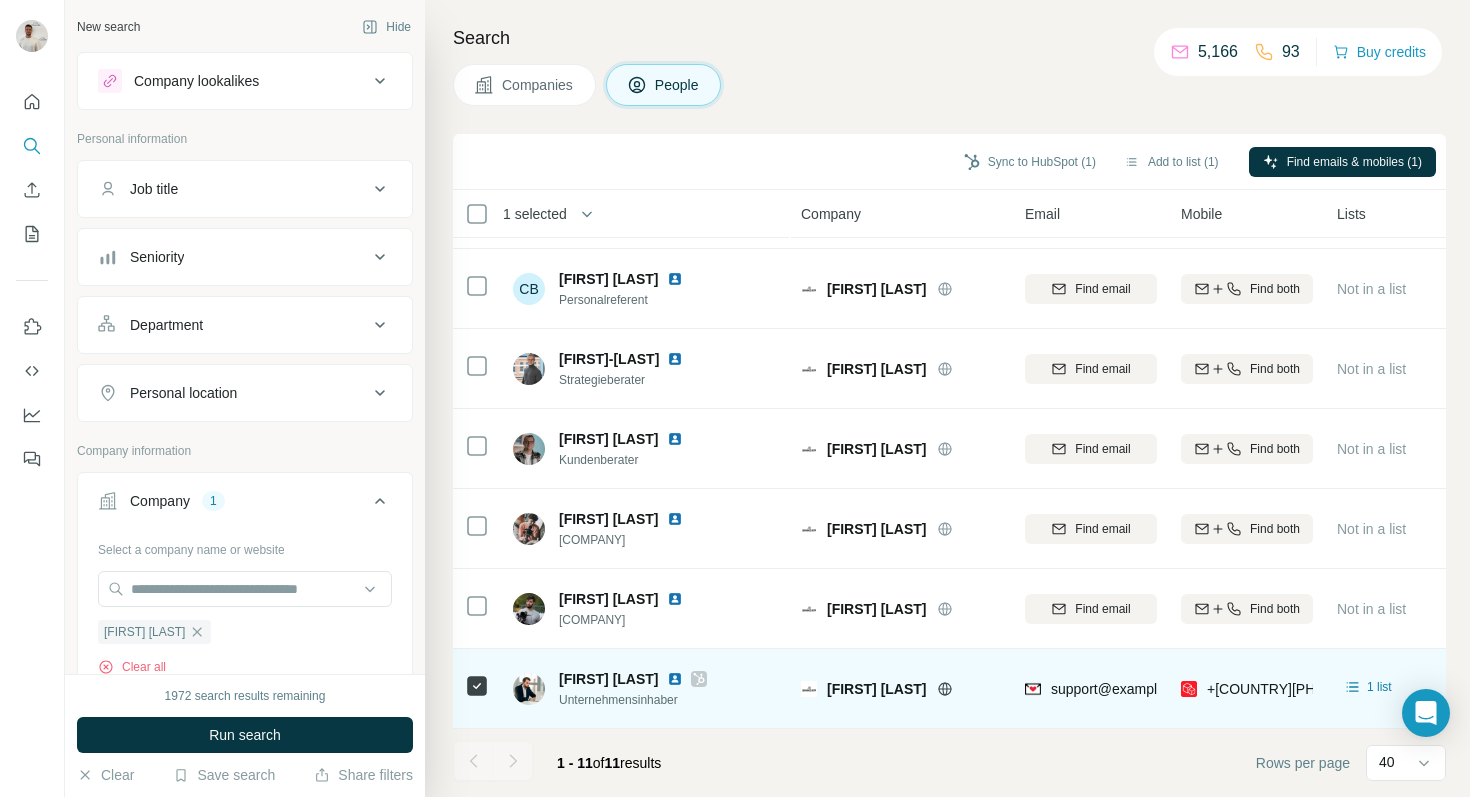click at bounding box center (675, 679) 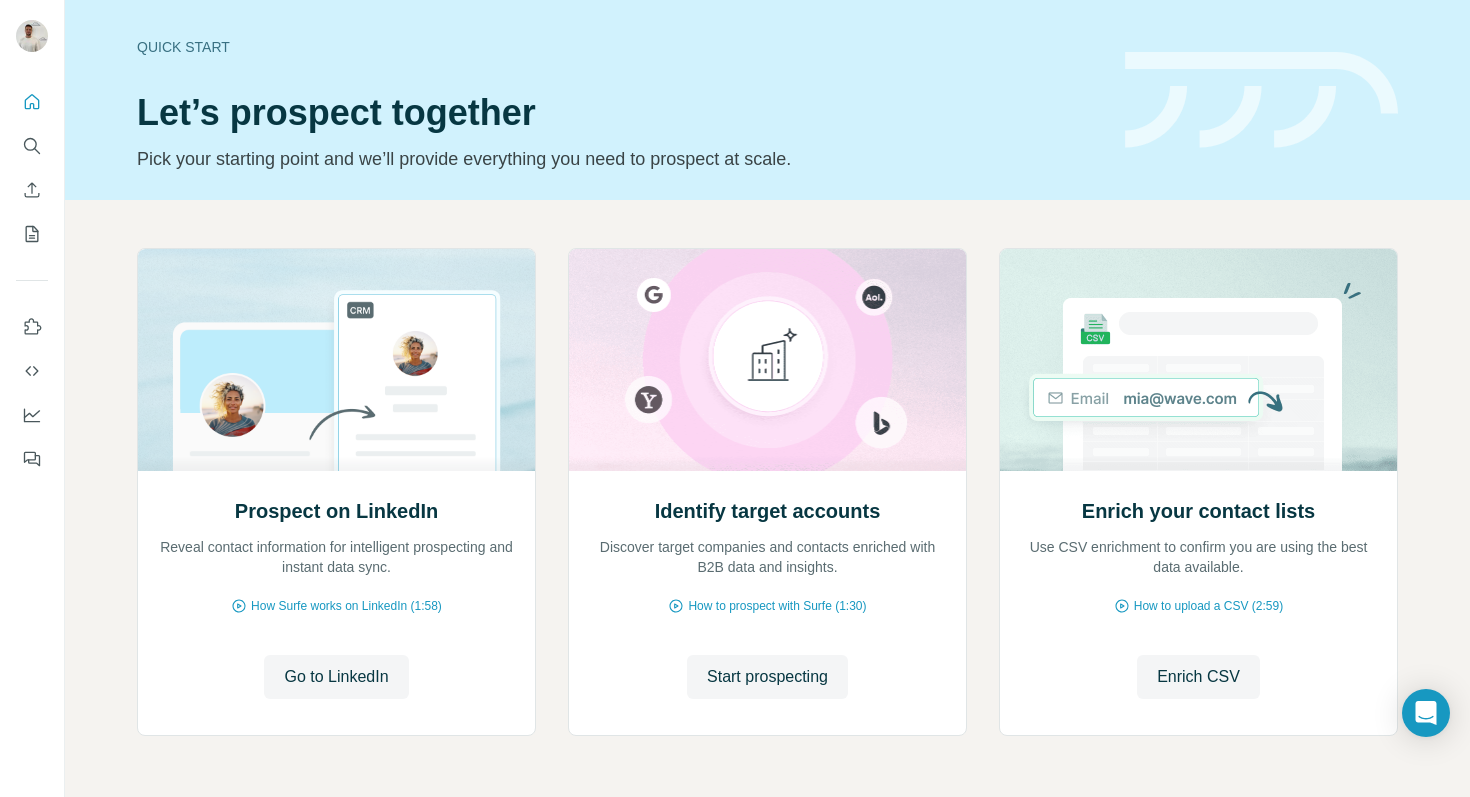 scroll, scrollTop: 0, scrollLeft: 0, axis: both 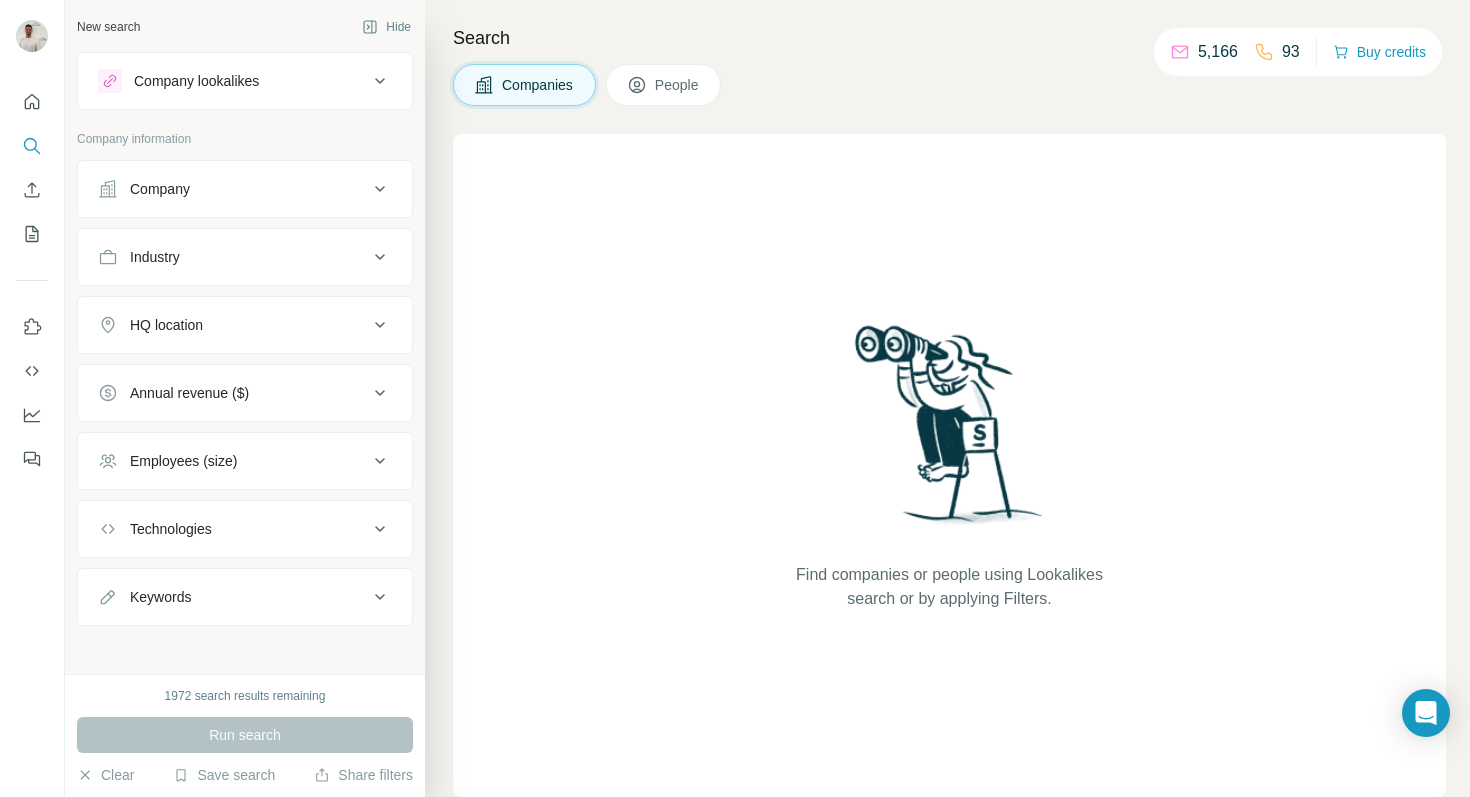 click on "Company" at bounding box center (233, 189) 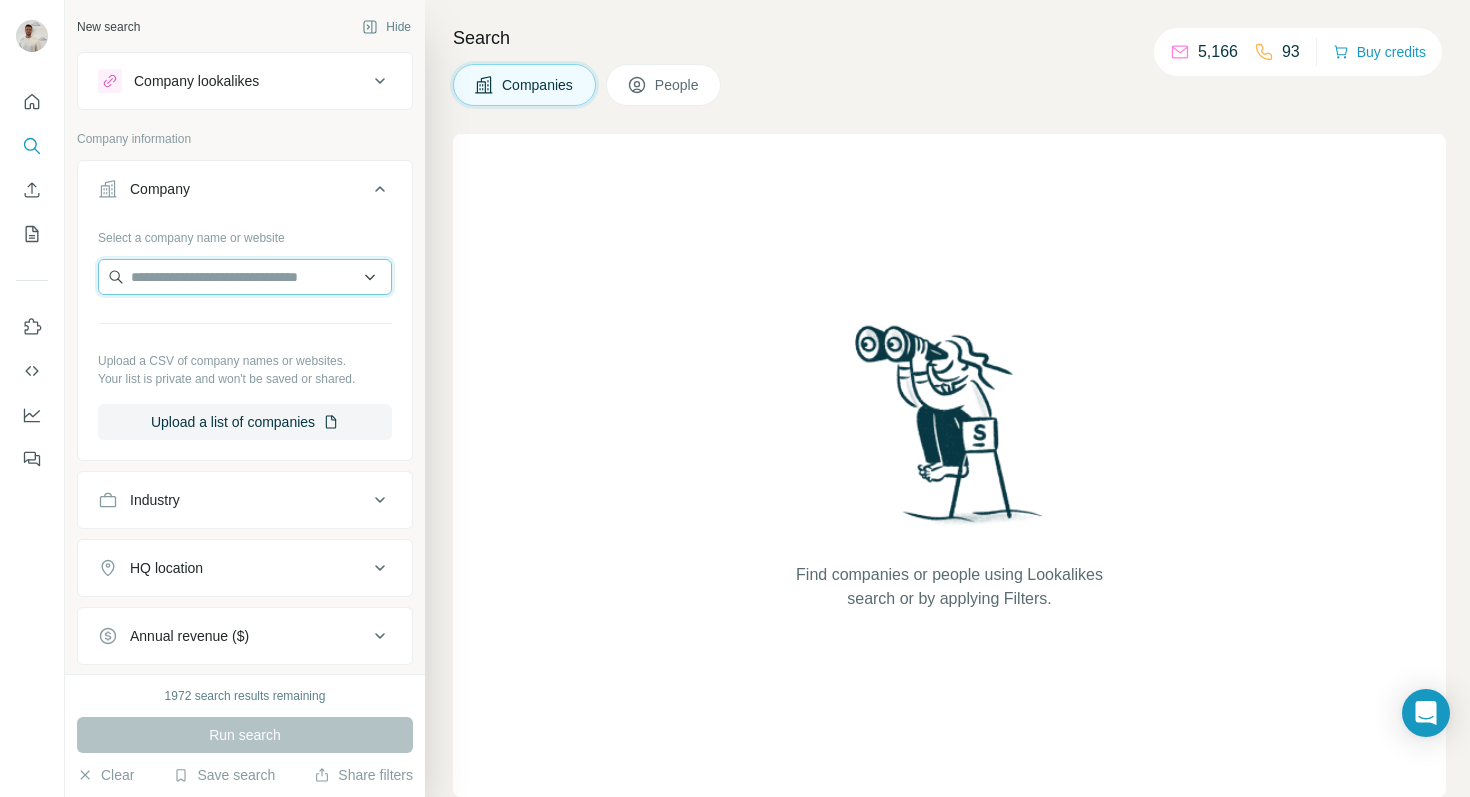 click at bounding box center (245, 277) 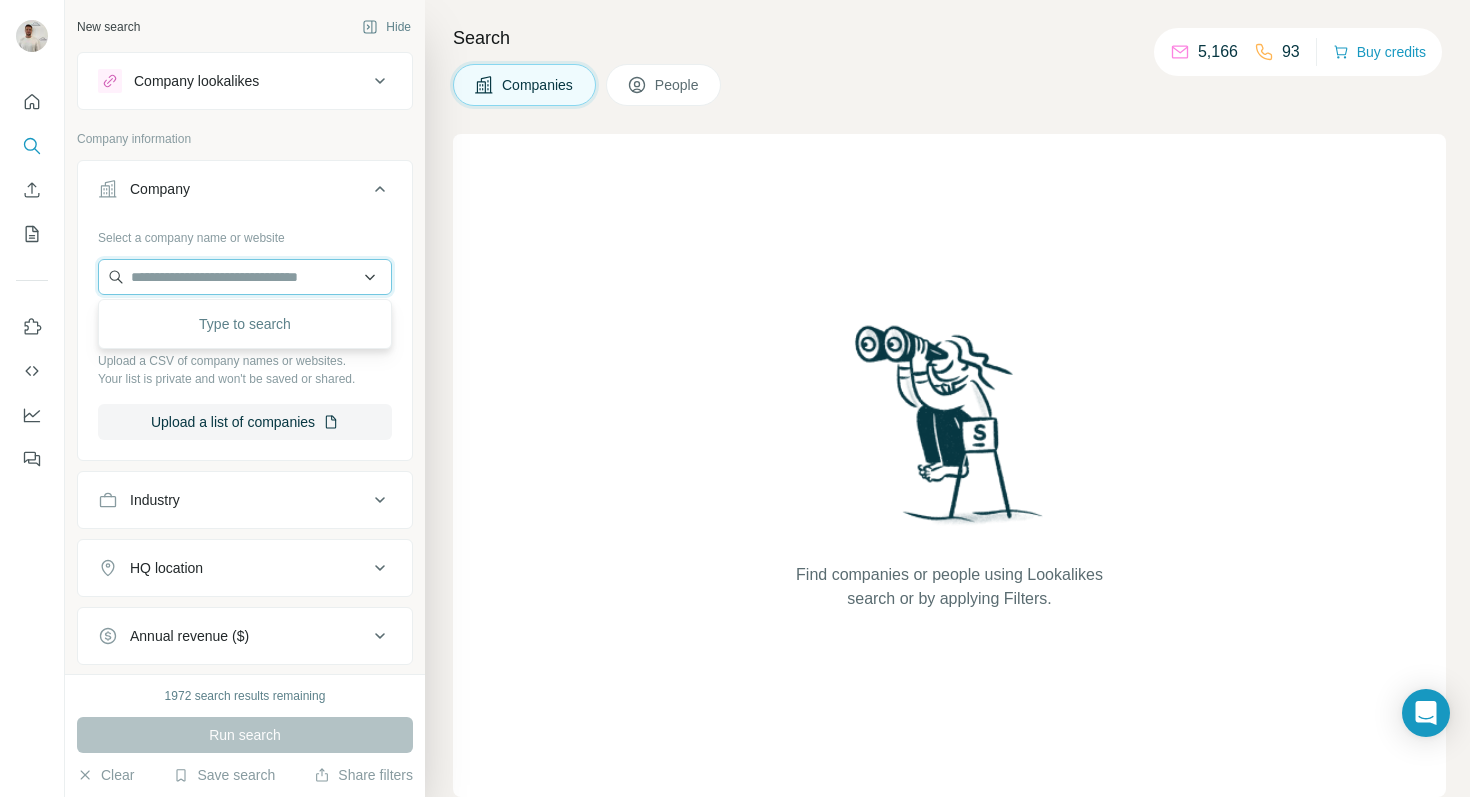 paste on "**********" 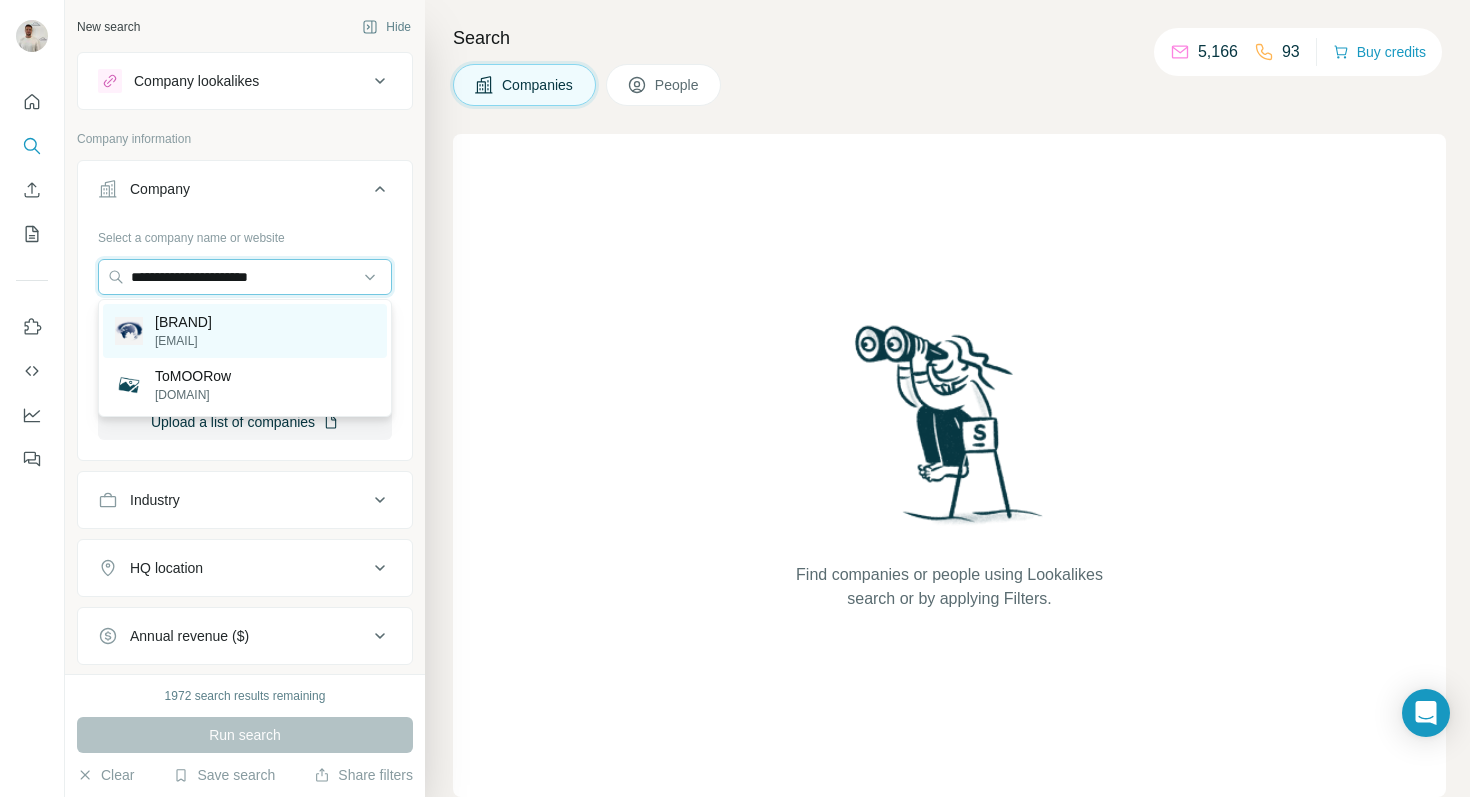 type on "**********" 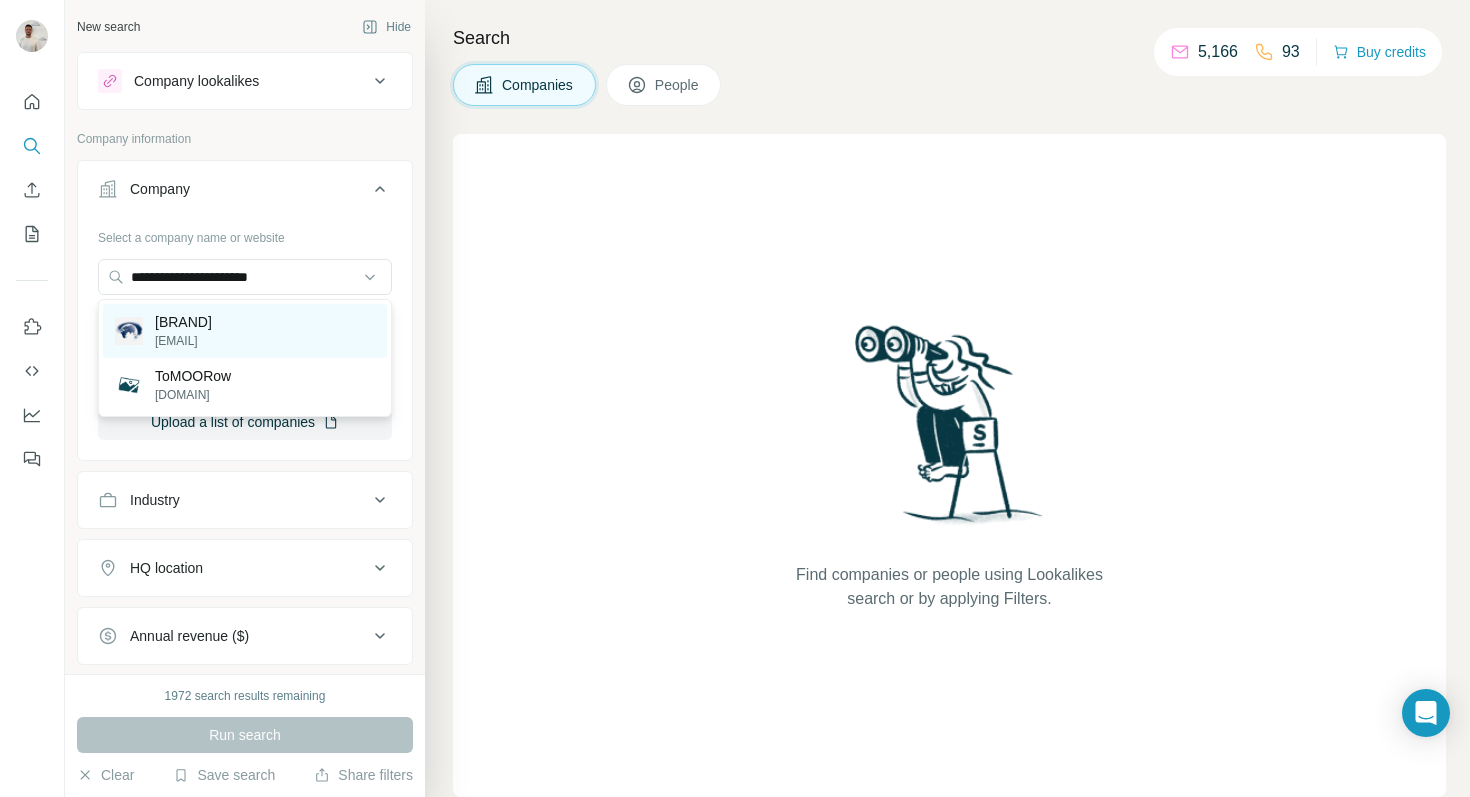 click on "succow-stiftung.de" at bounding box center [183, 341] 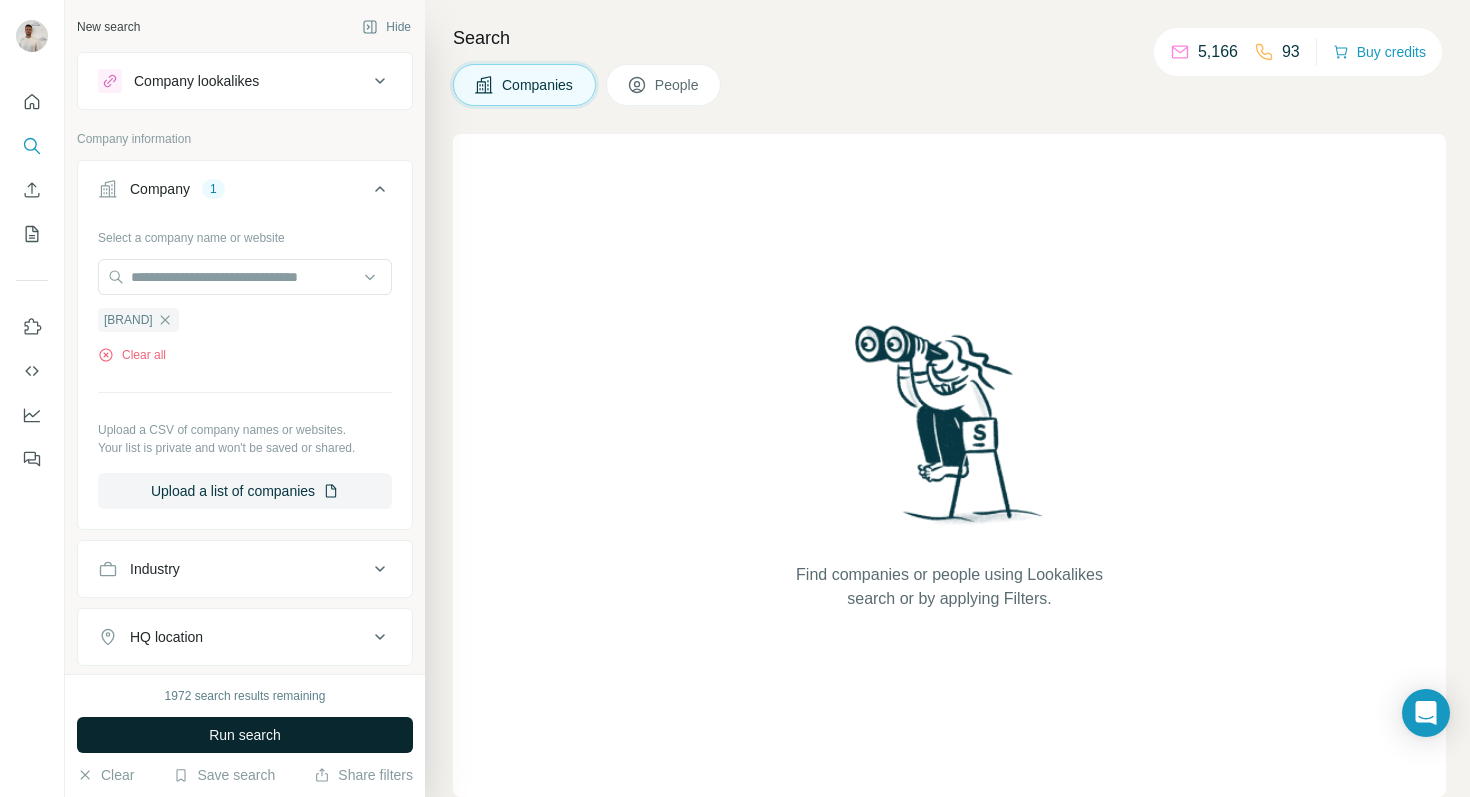click on "Run search" at bounding box center (245, 735) 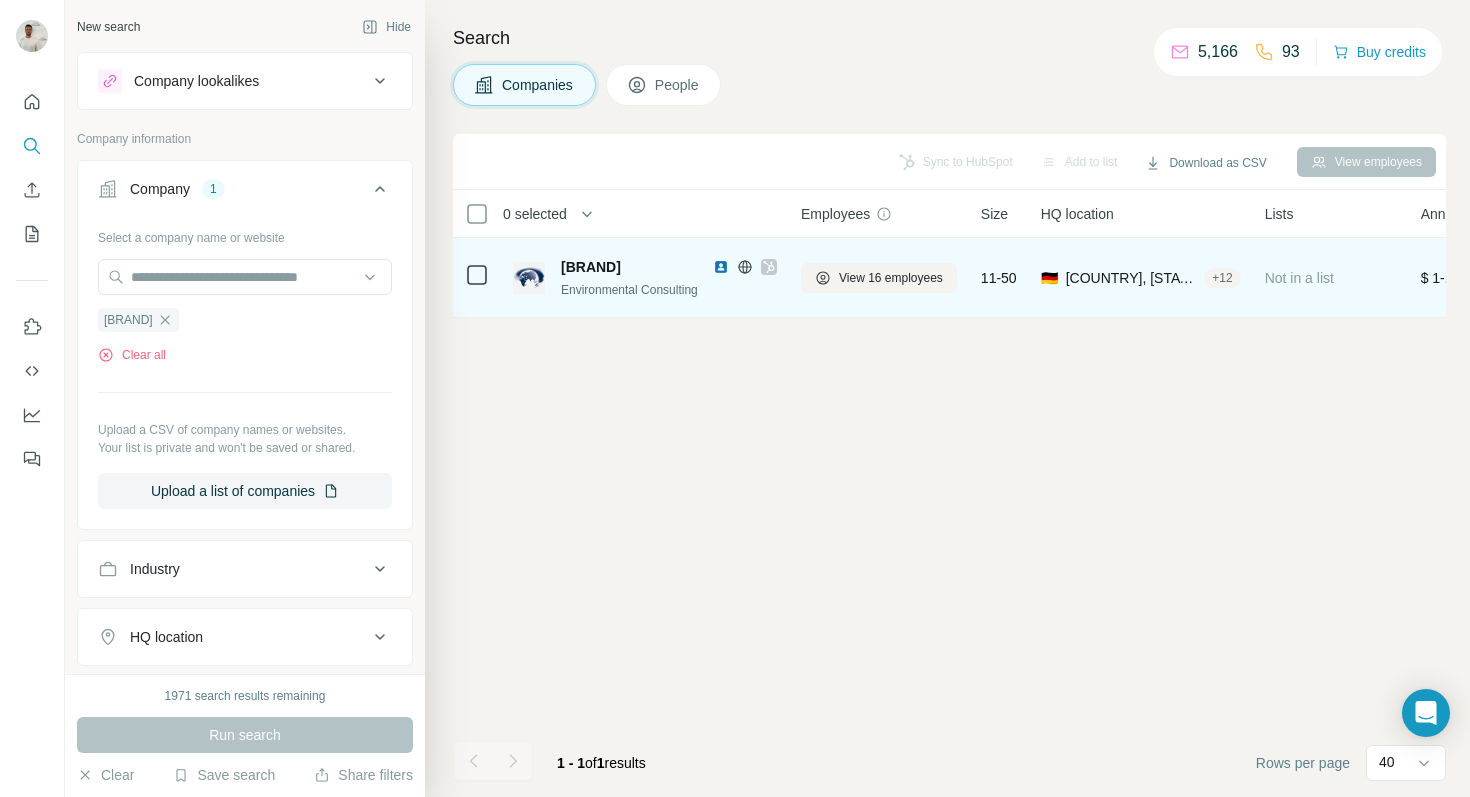 click on "Environmental Consulting" at bounding box center [669, 290] 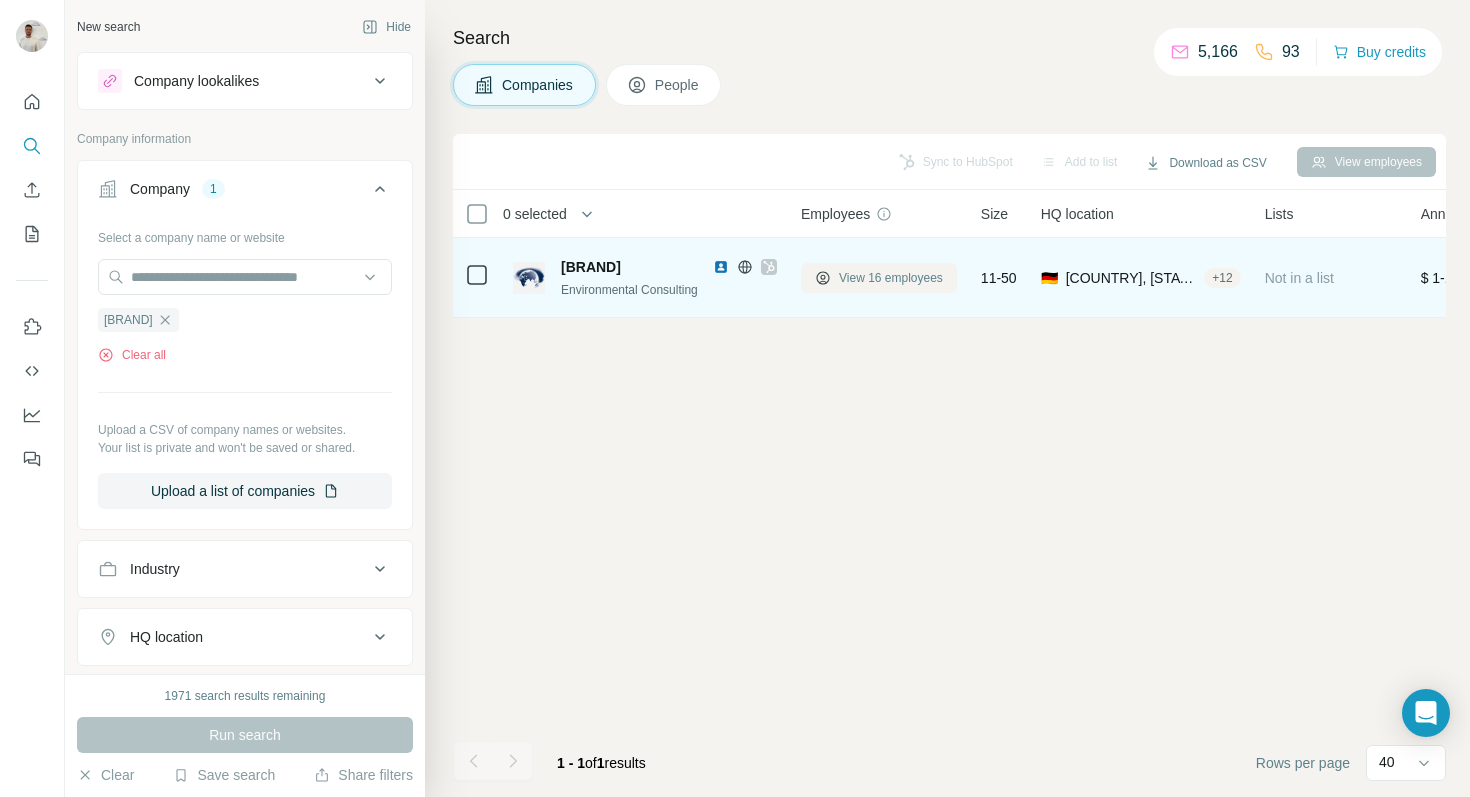 click on "View 16 employees" at bounding box center (891, 278) 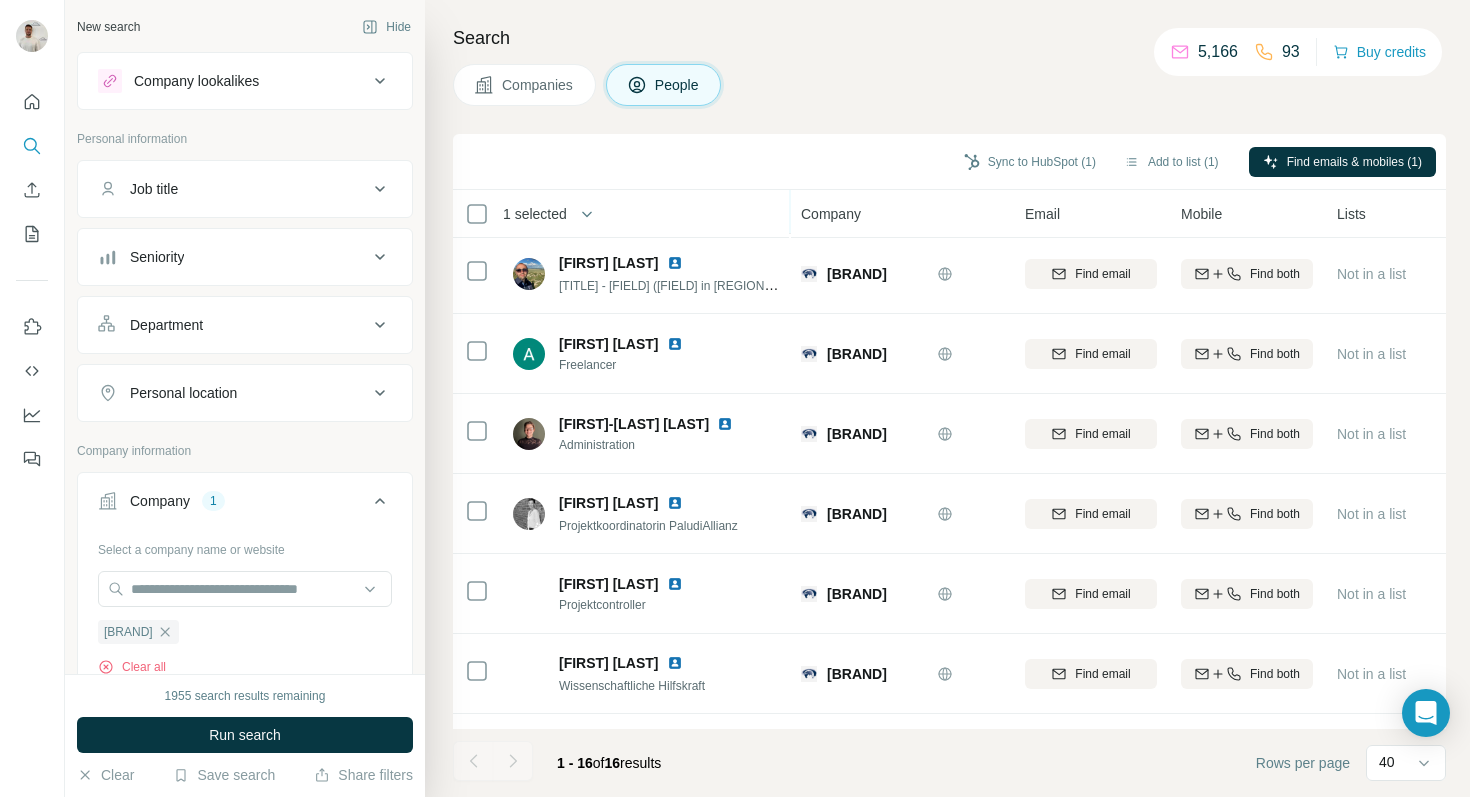 scroll, scrollTop: 293, scrollLeft: 0, axis: vertical 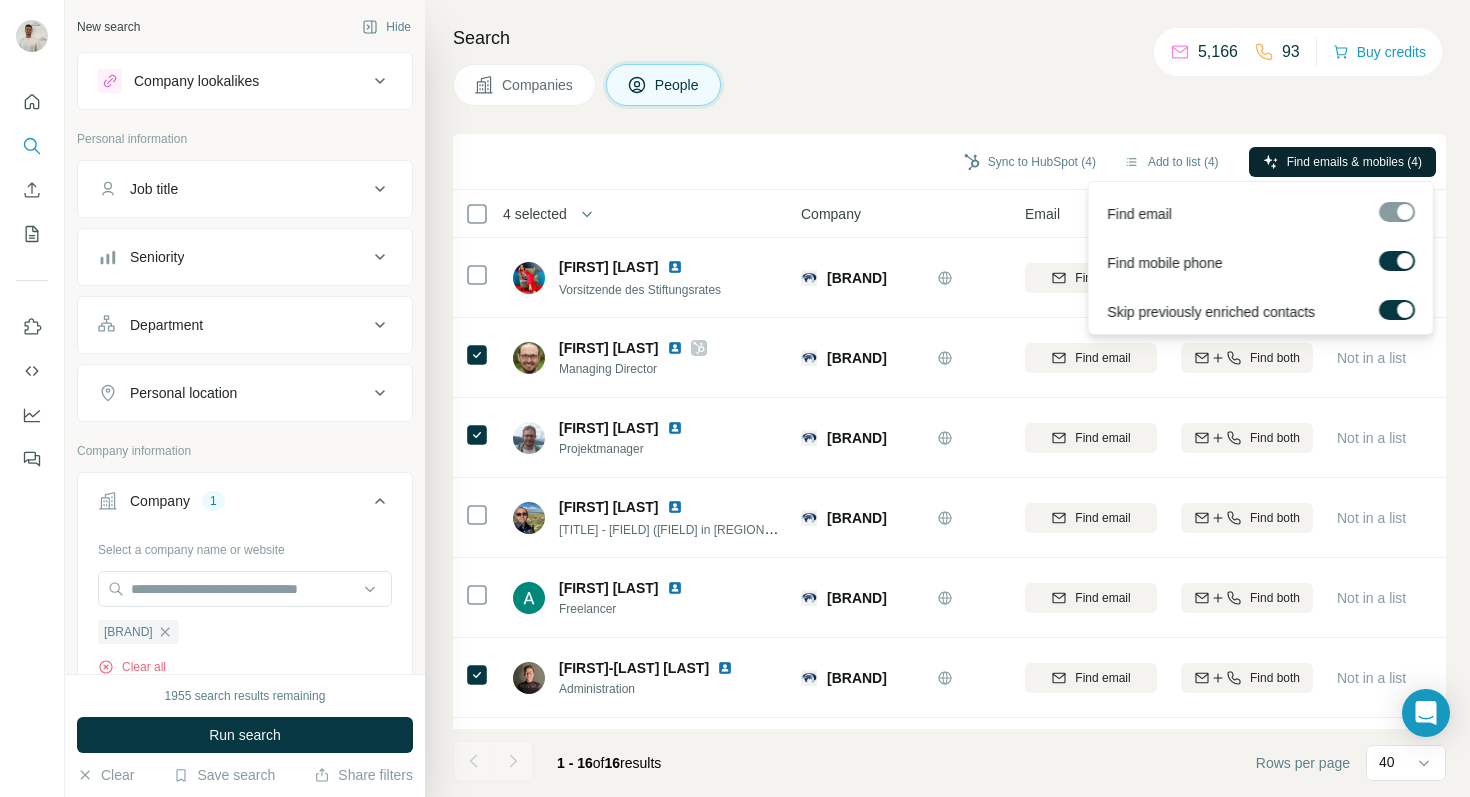 click on "Find emails & mobiles (4)" at bounding box center [1354, 162] 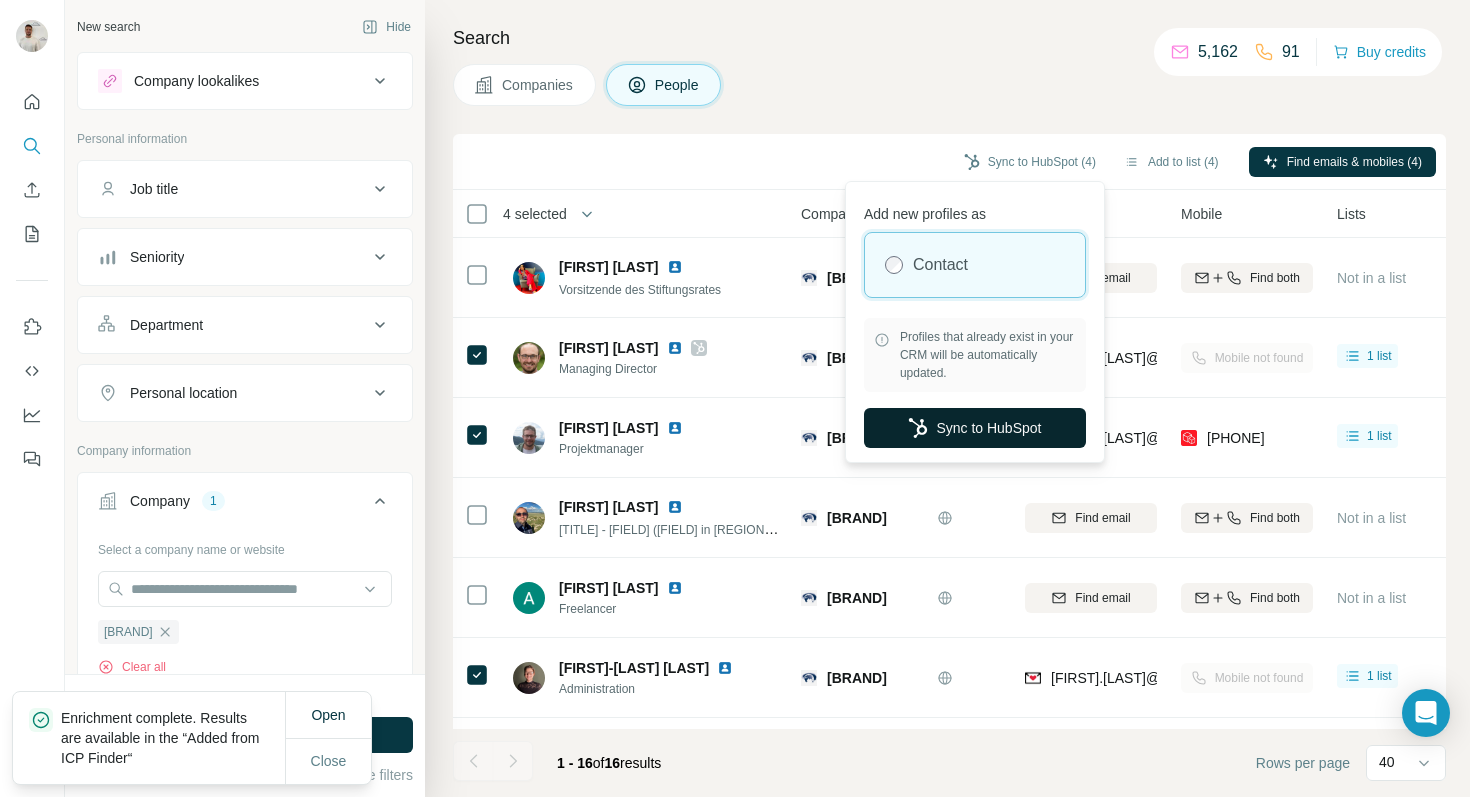 click on "Sync to HubSpot" at bounding box center [975, 428] 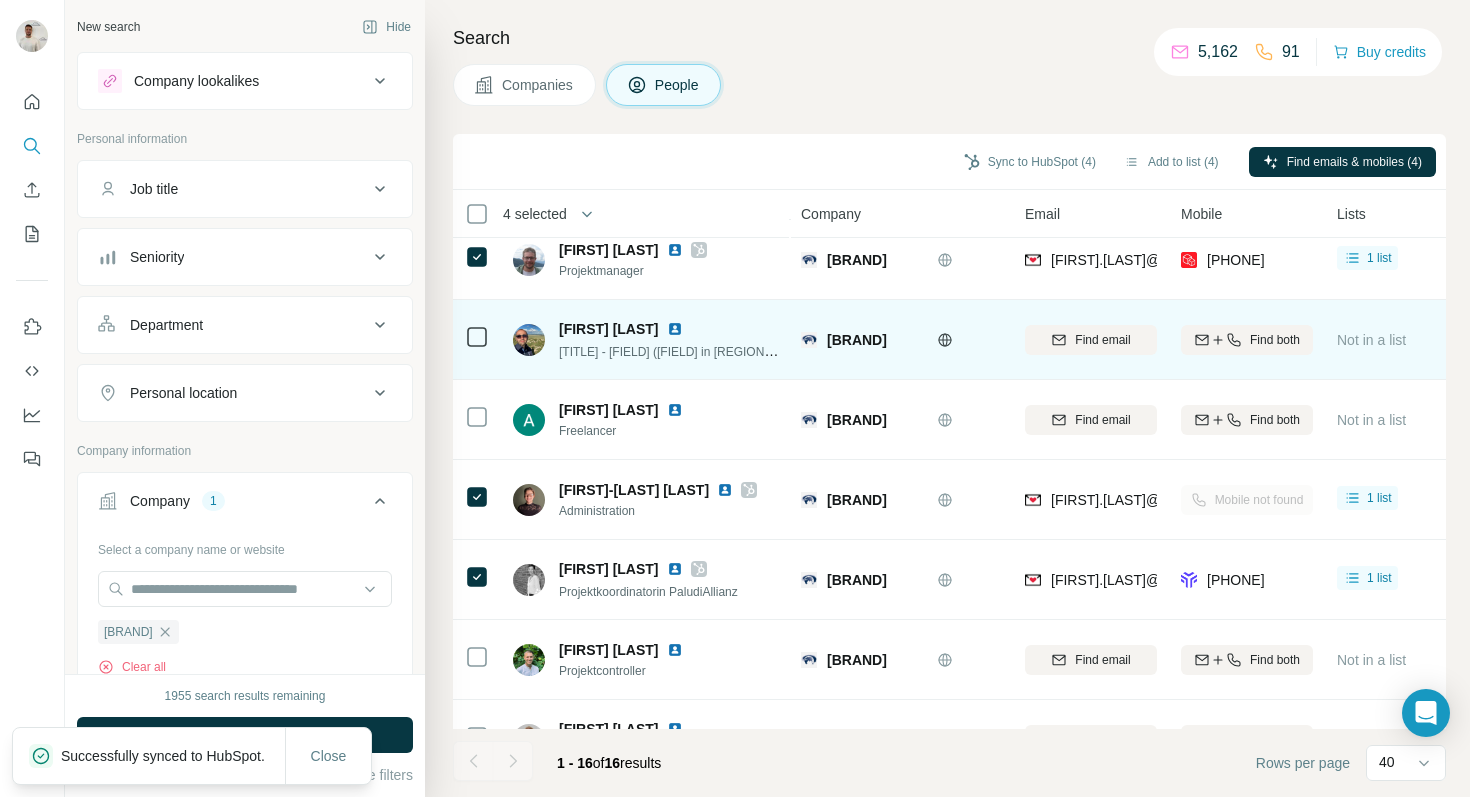 scroll, scrollTop: 175, scrollLeft: 0, axis: vertical 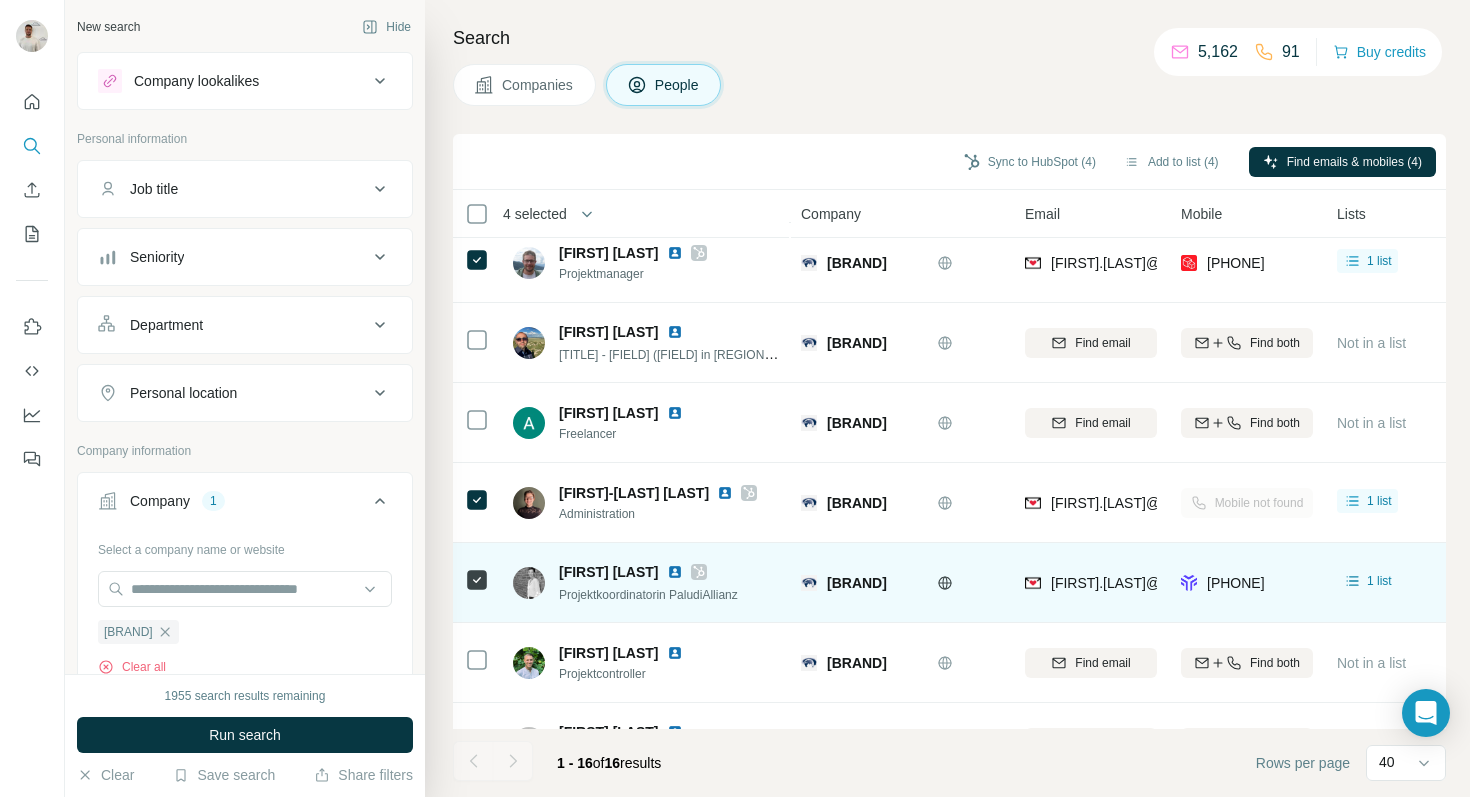 click at bounding box center (675, 572) 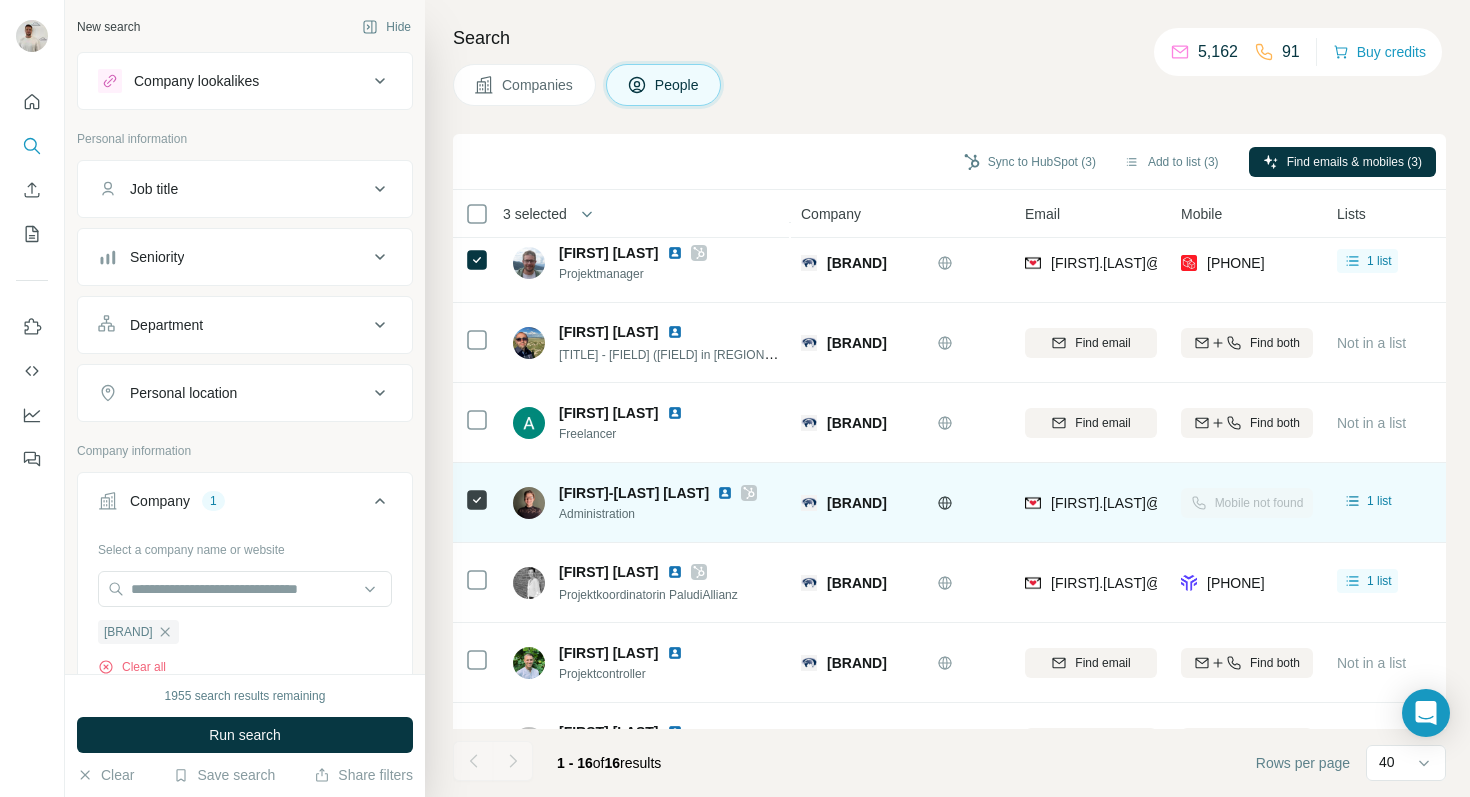 click at bounding box center [725, 493] 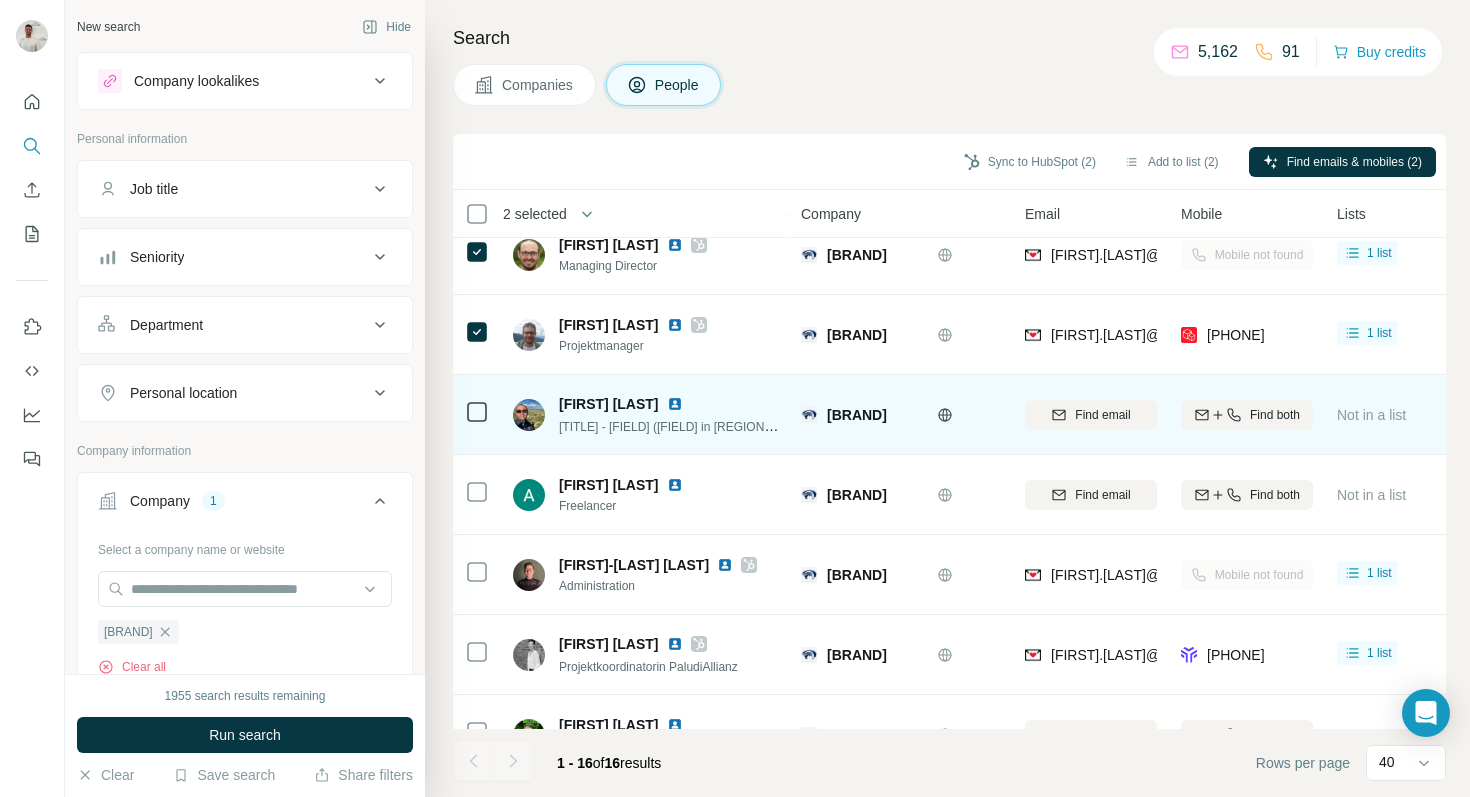 scroll, scrollTop: 100, scrollLeft: 0, axis: vertical 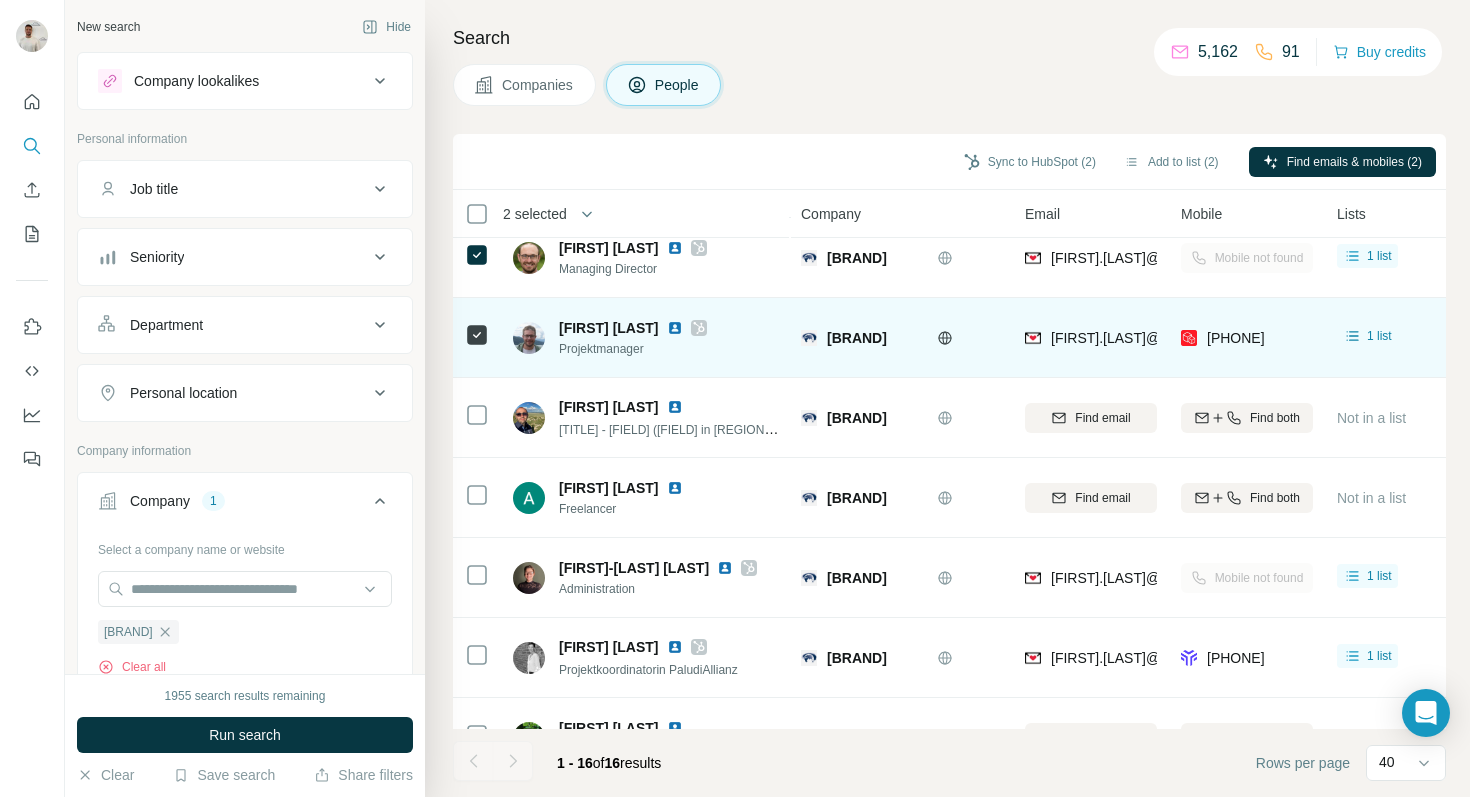 click at bounding box center [675, 328] 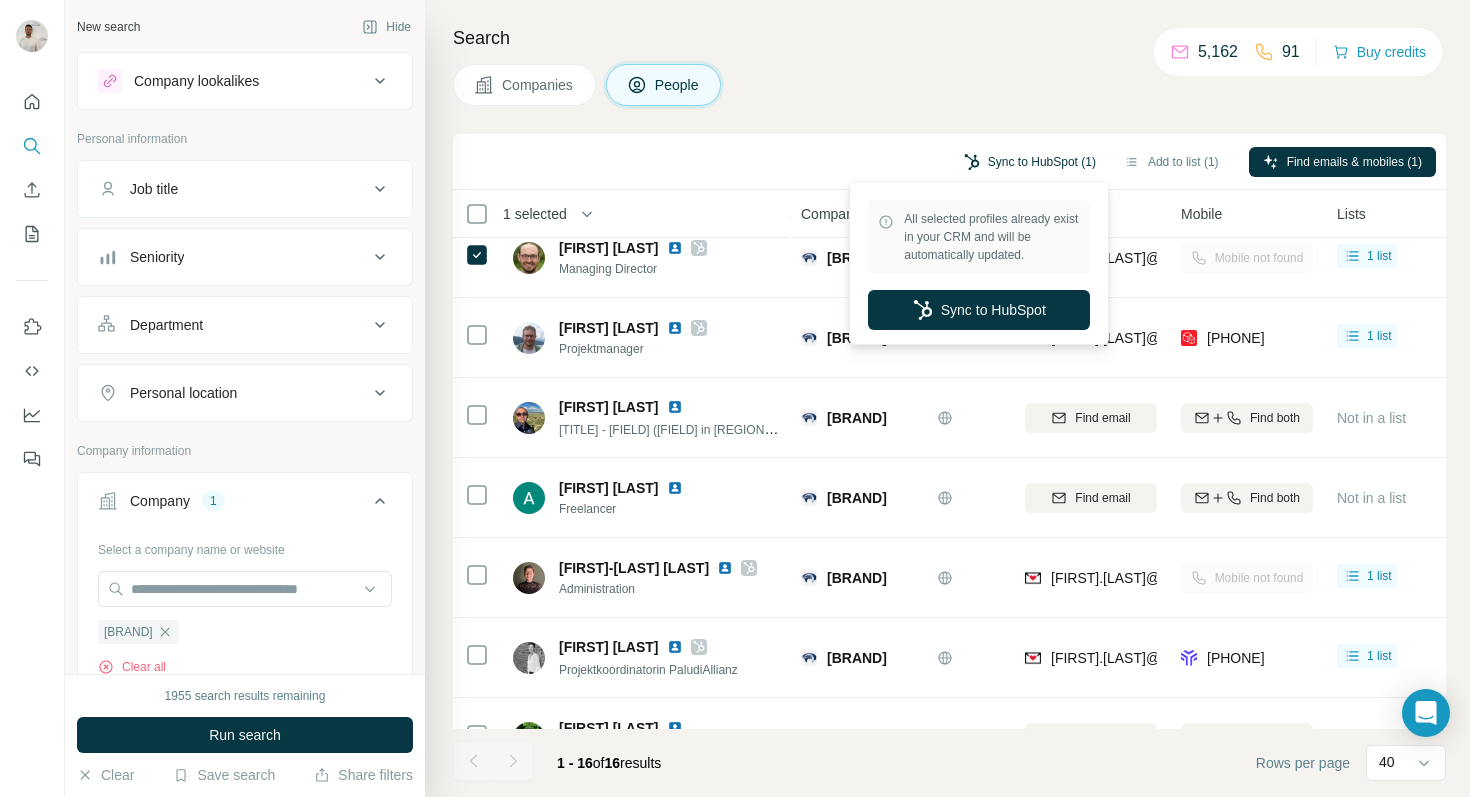 click on "Sync to HubSpot (1)" at bounding box center [1030, 162] 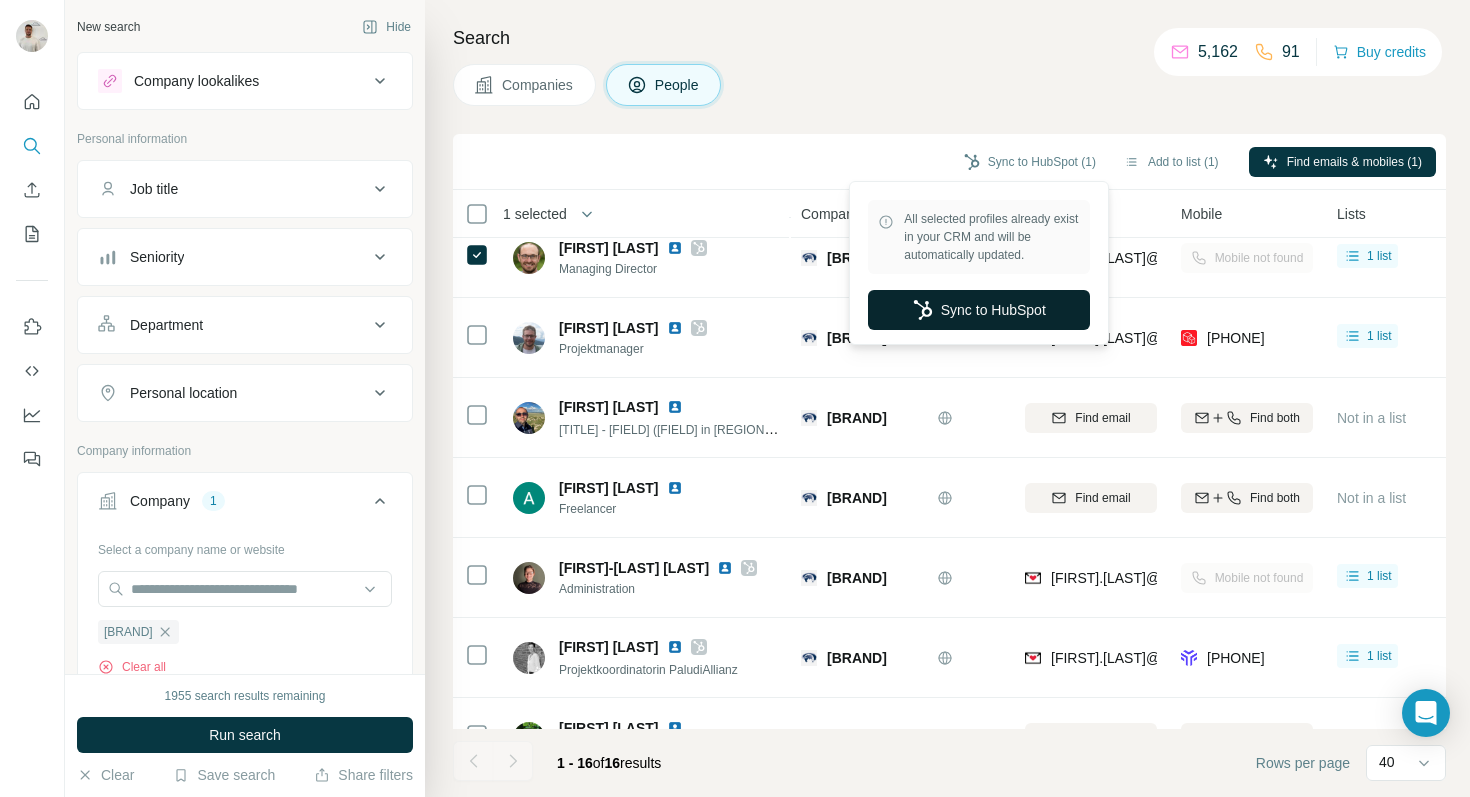 click on "Sync to HubSpot" at bounding box center [979, 310] 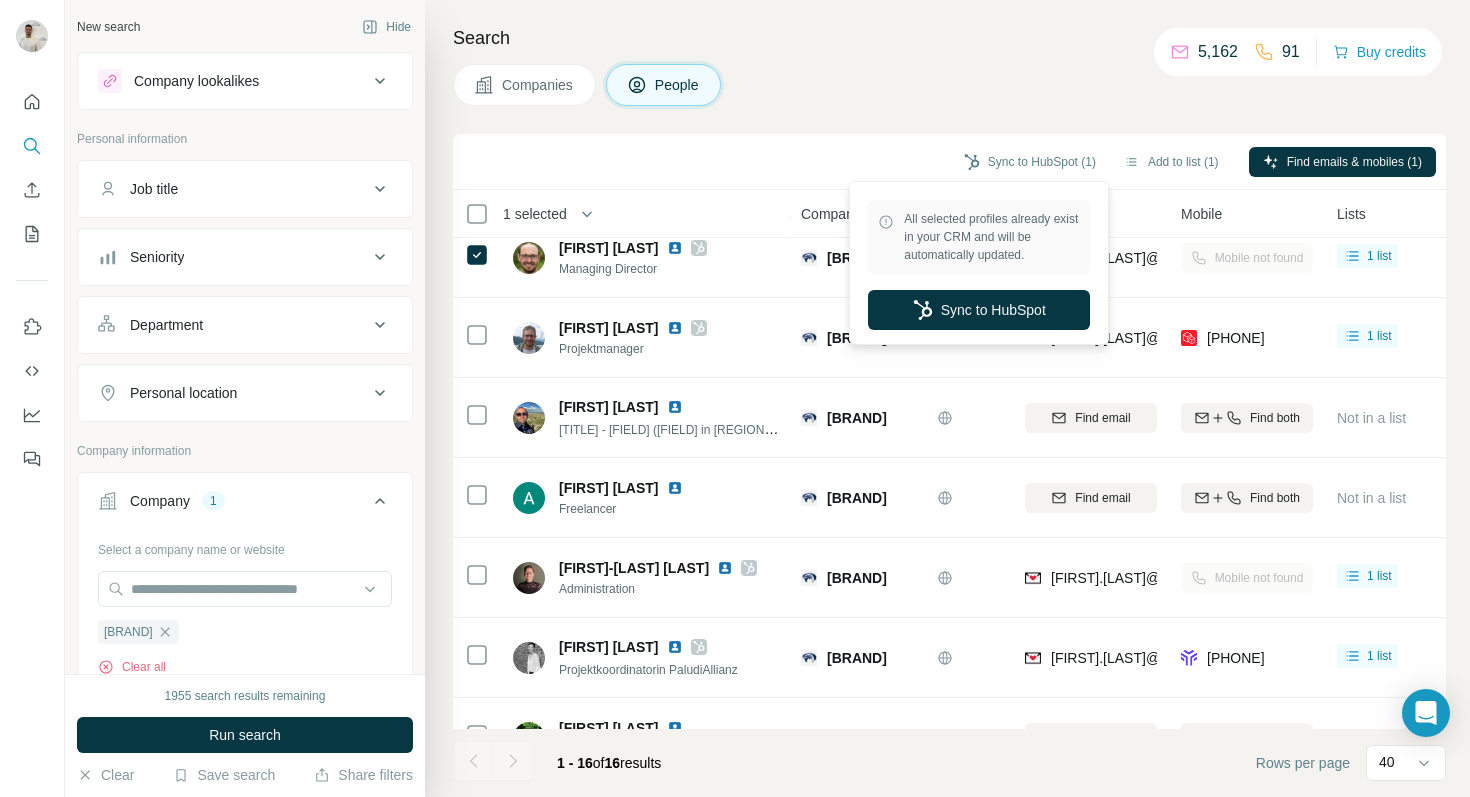 click on "Sync to HubSpot (1) Add to list (1) Find emails & mobiles (1)" at bounding box center (949, 161) 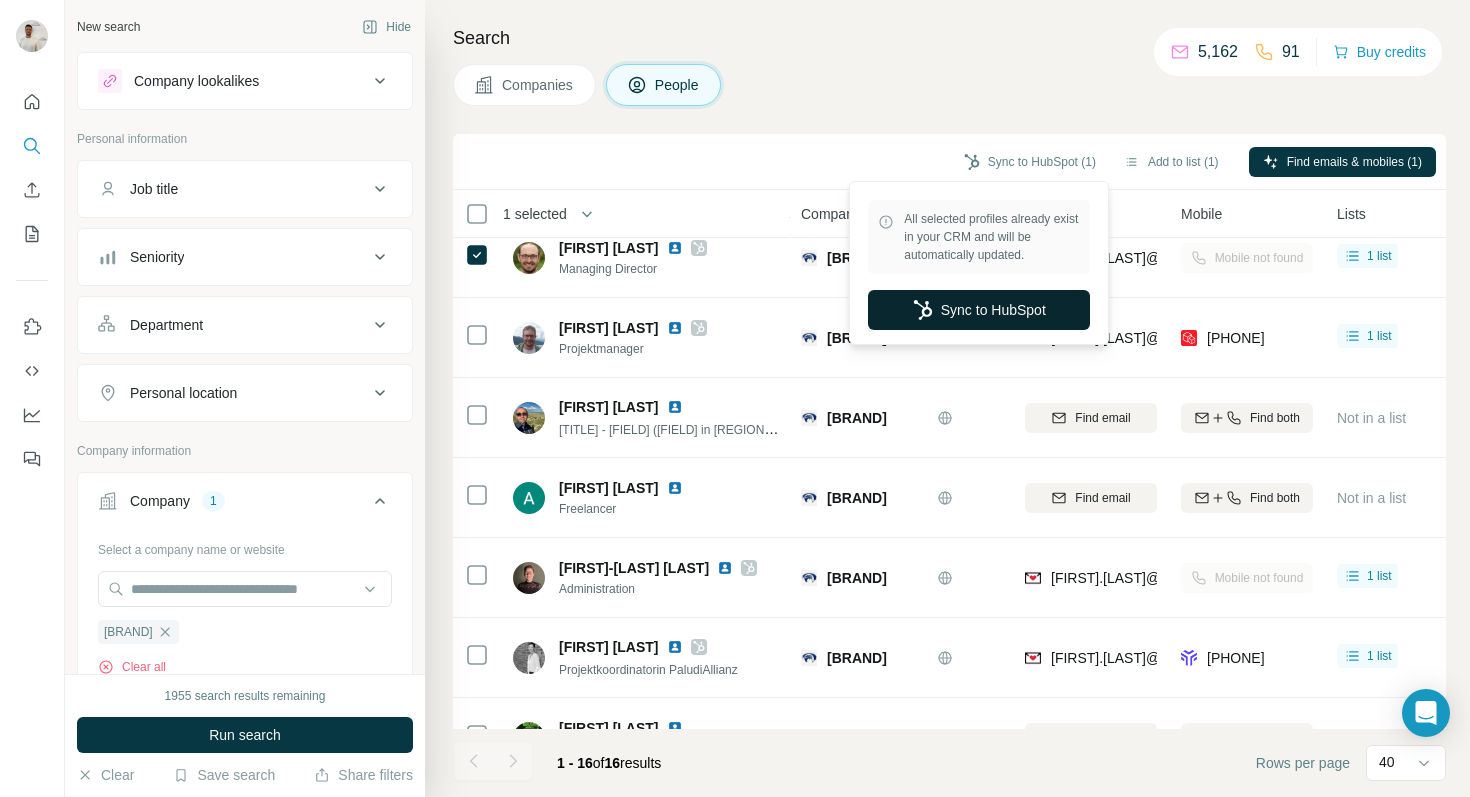 click on "Sync to HubSpot" at bounding box center [979, 310] 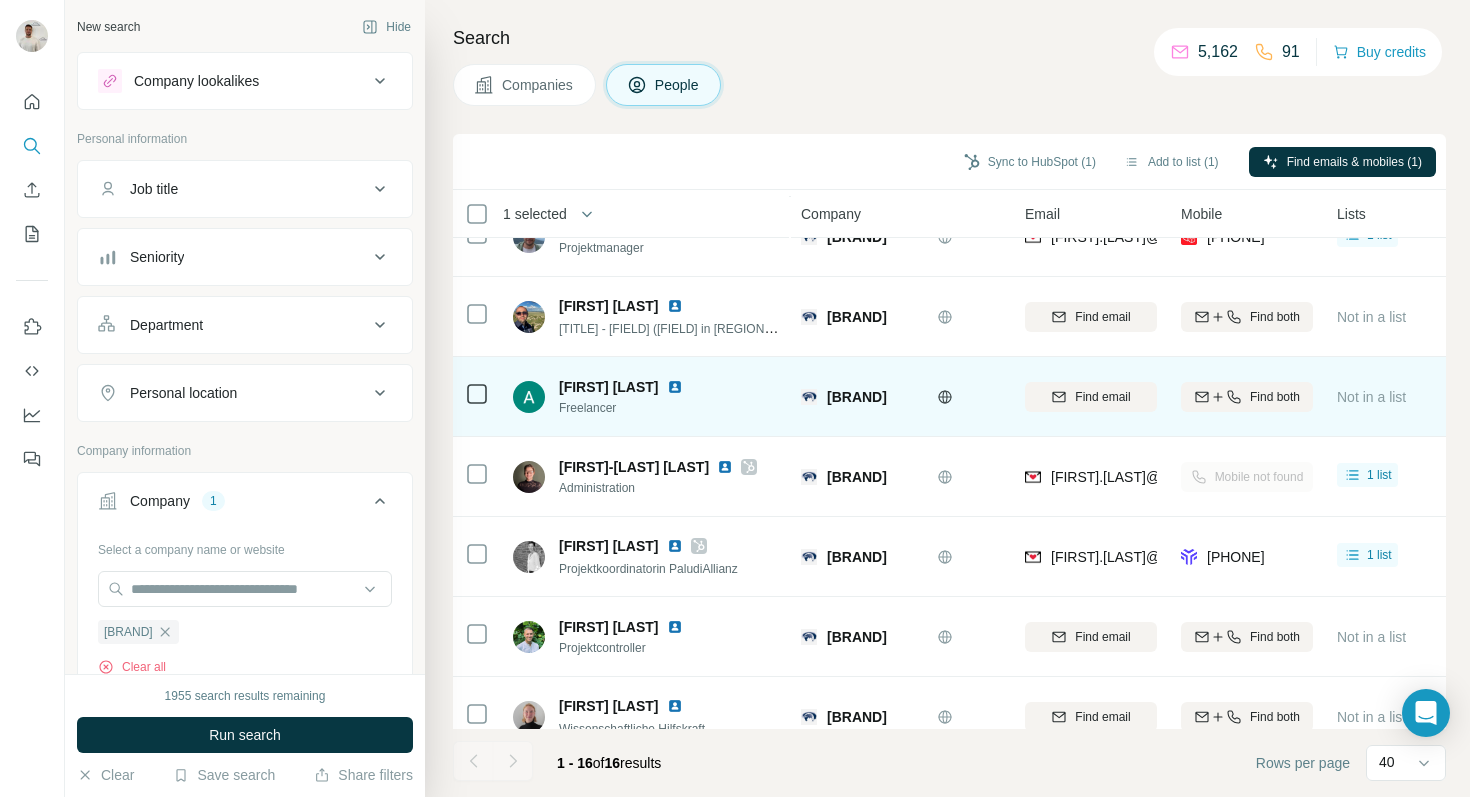 scroll, scrollTop: 0, scrollLeft: 0, axis: both 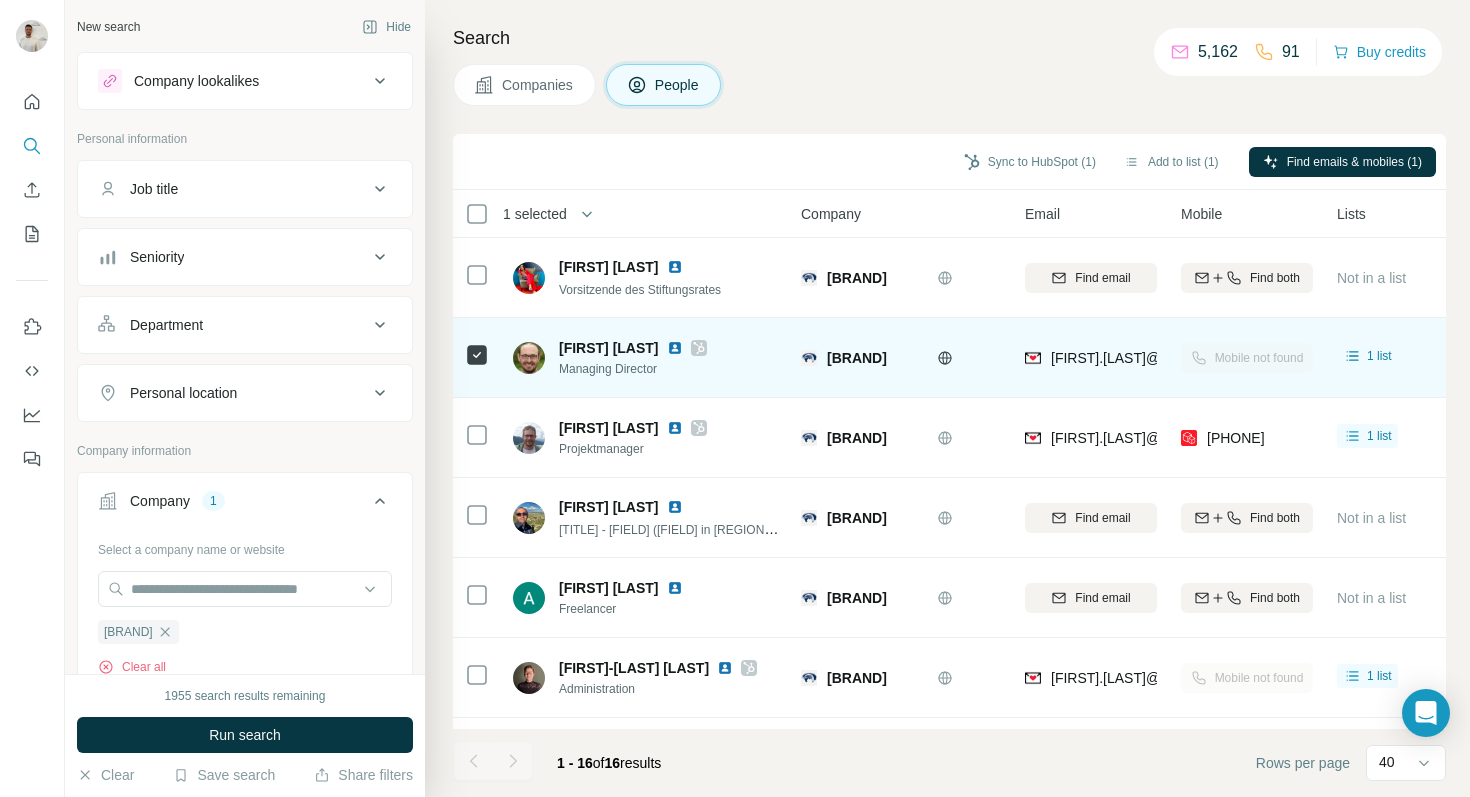click at bounding box center [675, 348] 